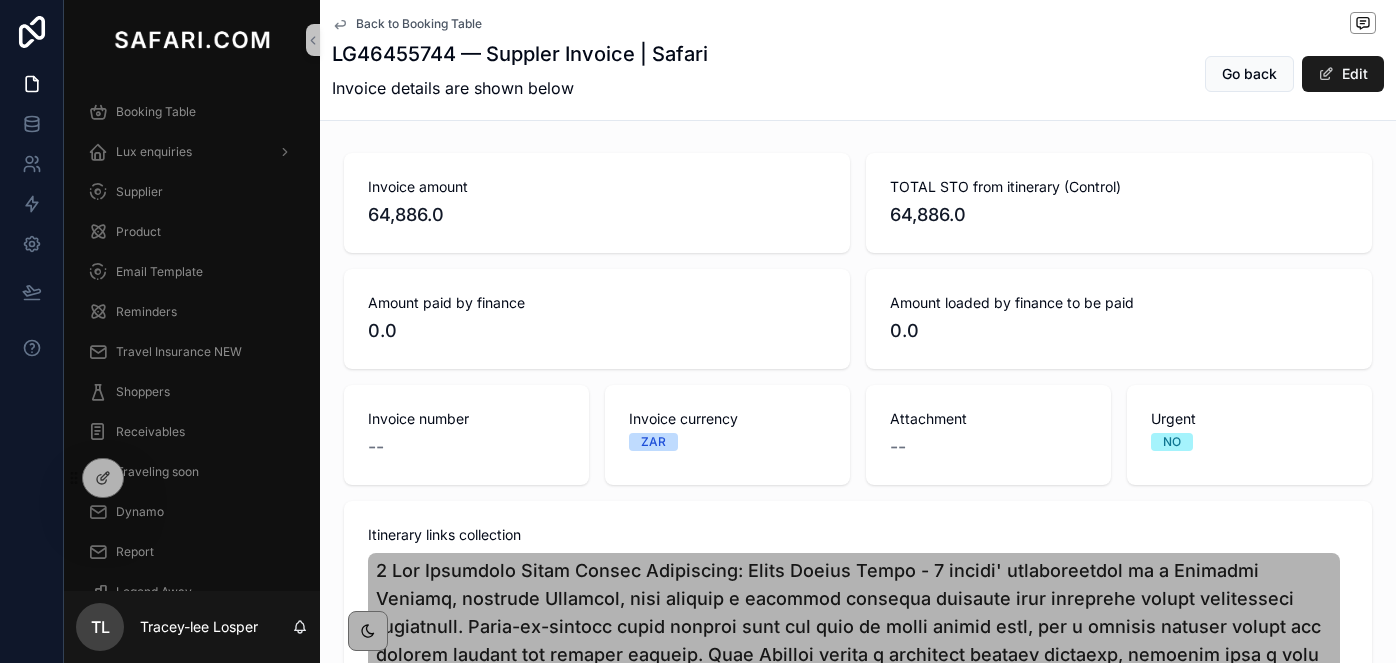 scroll, scrollTop: 0, scrollLeft: 0, axis: both 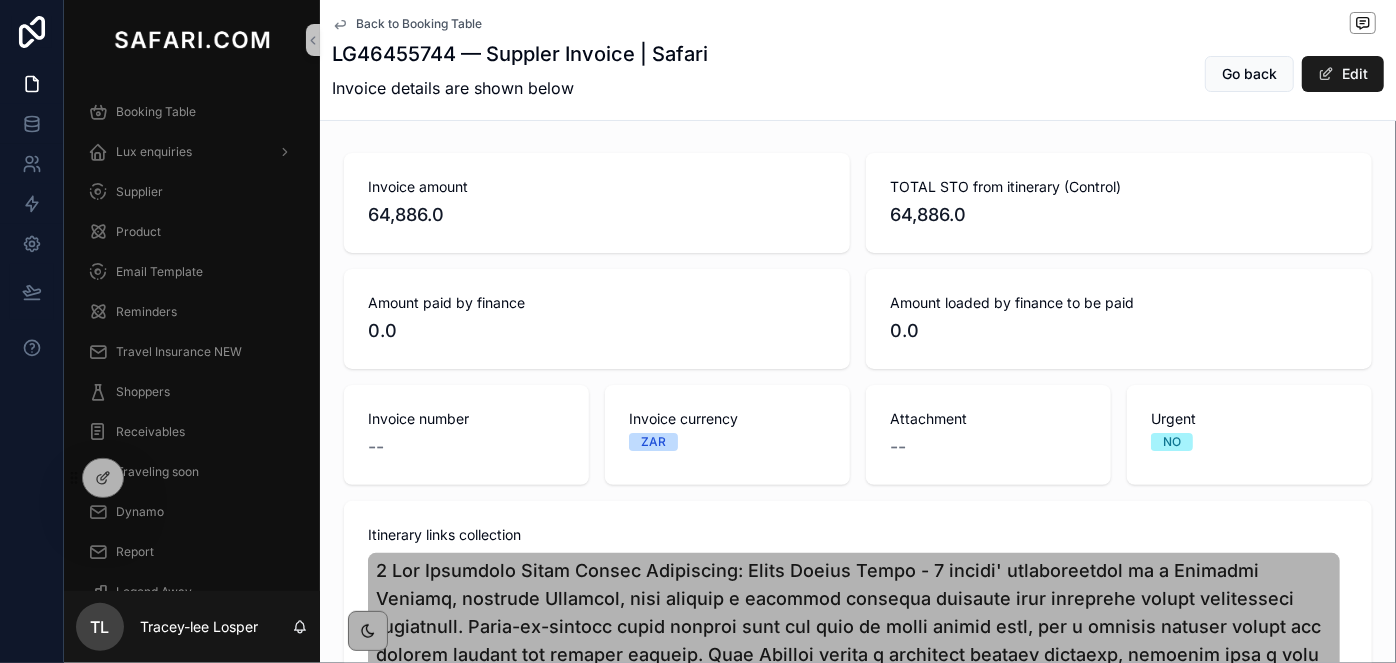 click on "LG46455744 — Suppler Invoice | Safari" at bounding box center [520, 54] 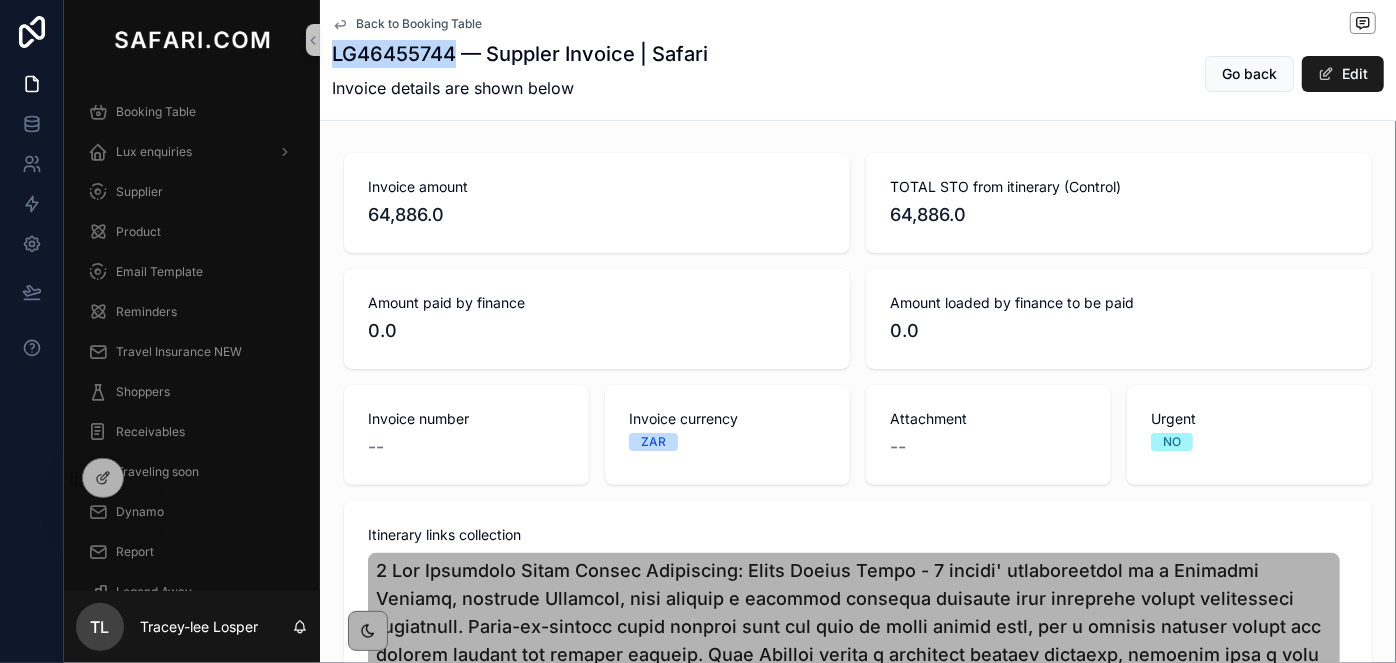 click on "LG46455744 — Suppler Invoice | Safari" at bounding box center [520, 54] 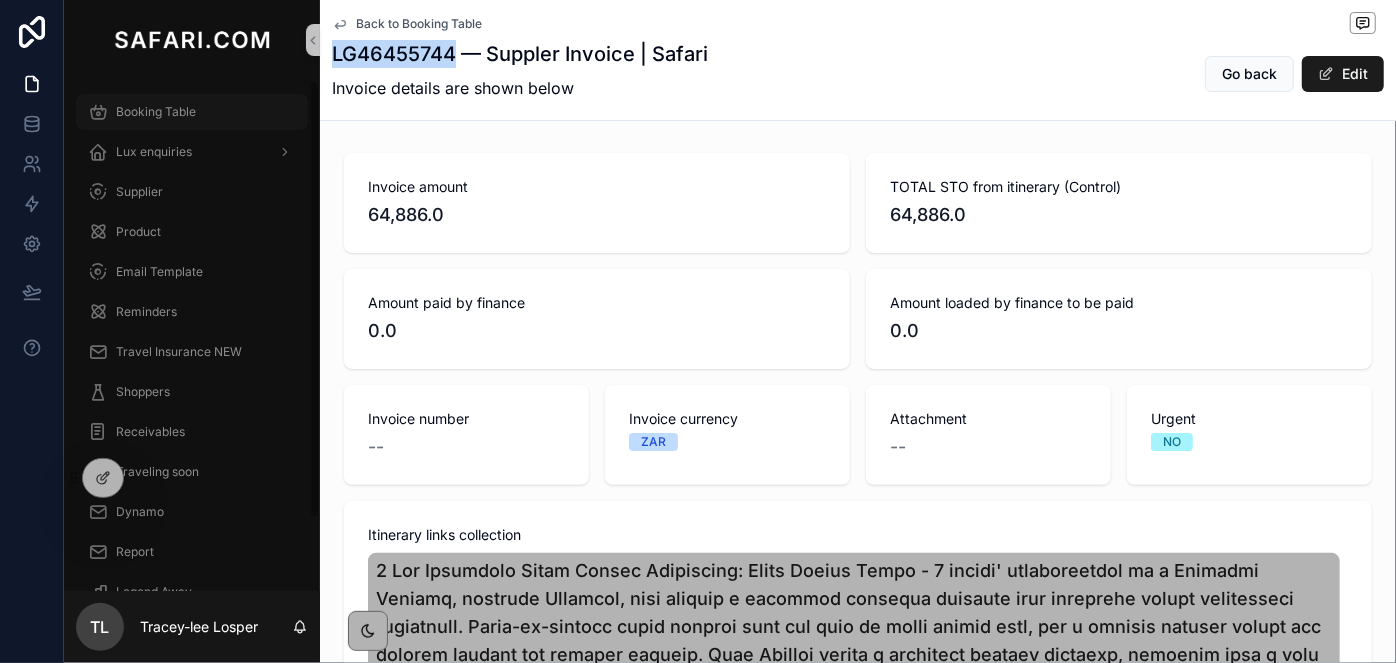 click on "Booking Table" at bounding box center [192, 112] 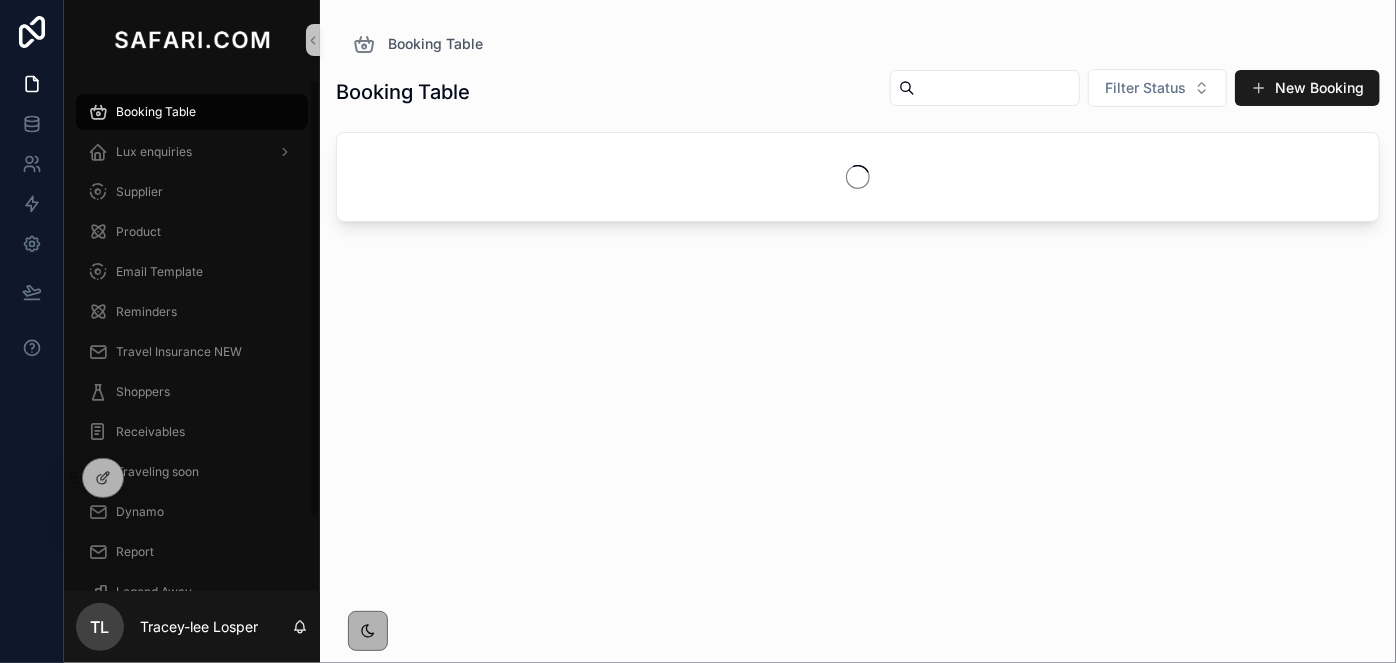 click at bounding box center (997, 88) 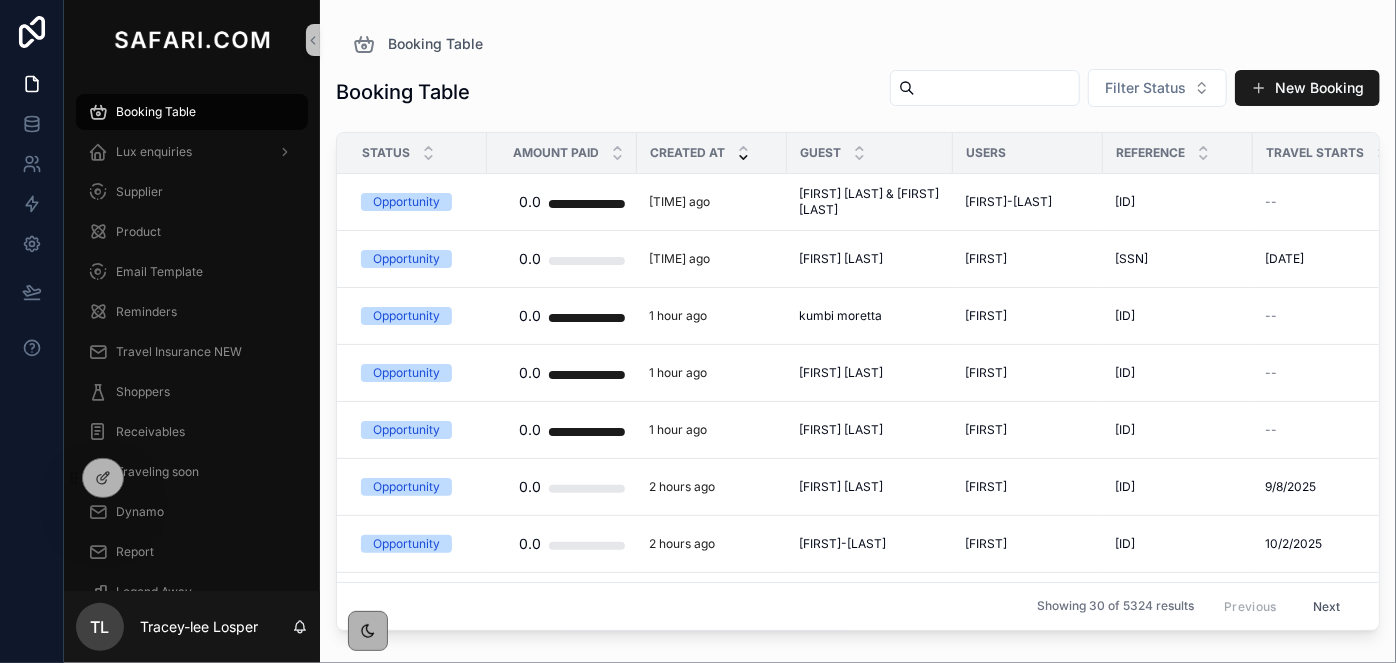 paste on "**********" 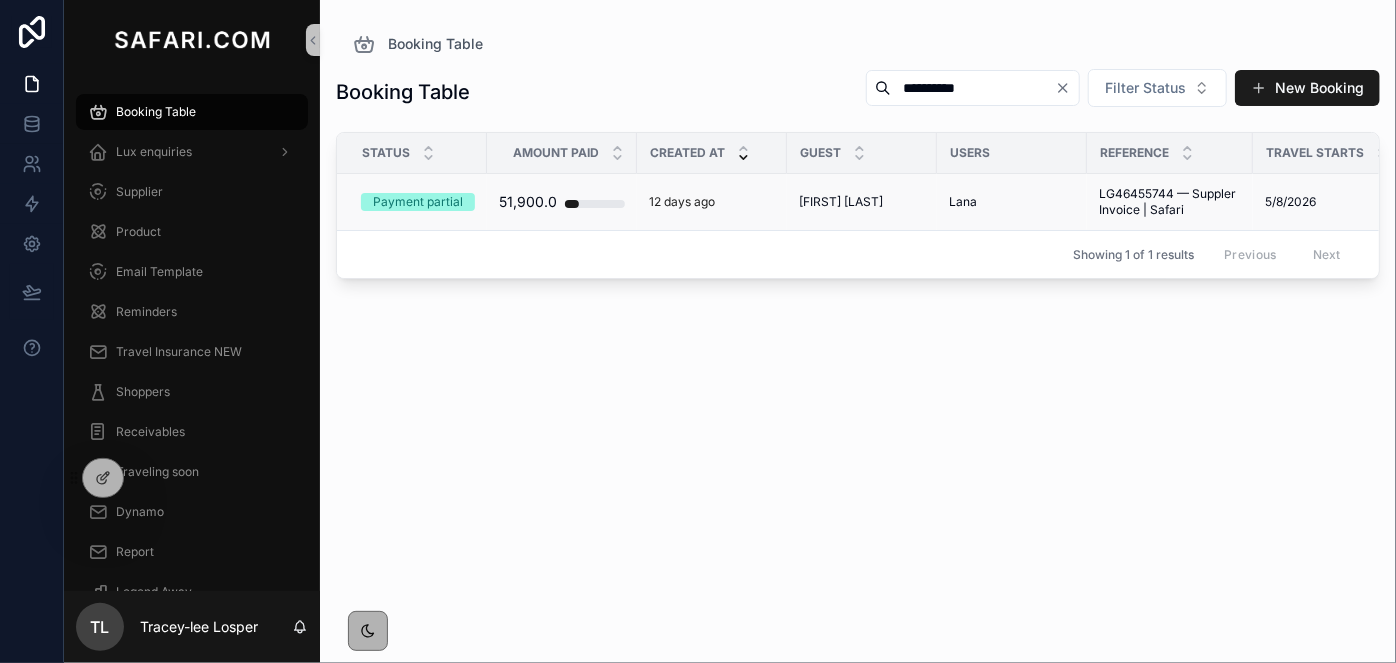 type on "**********" 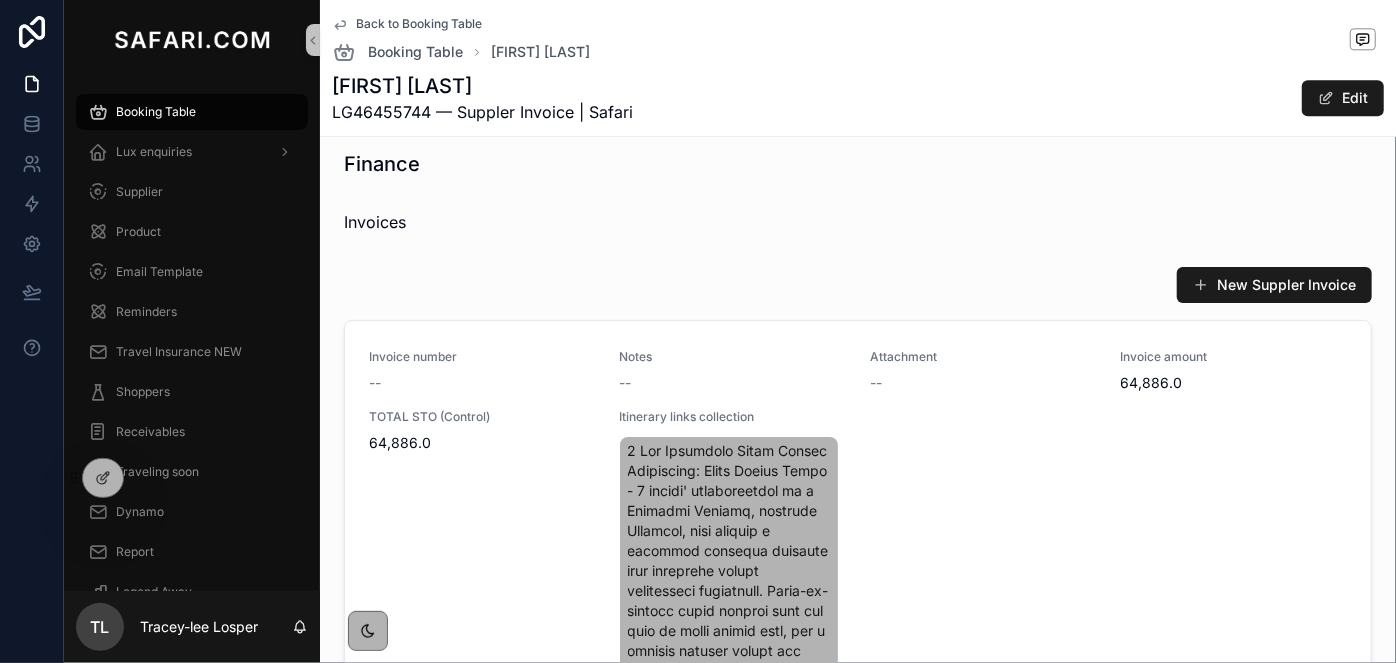 scroll, scrollTop: 2636, scrollLeft: 0, axis: vertical 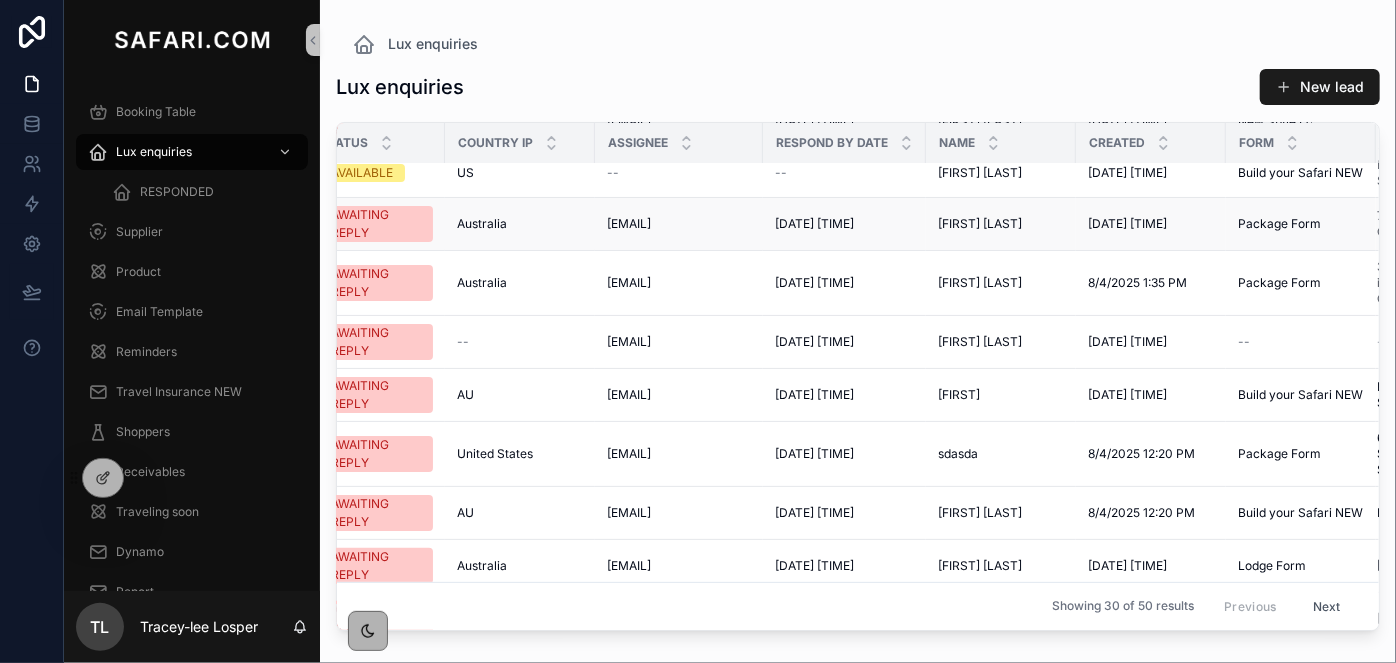 click on "Tristan Zeuschner" at bounding box center [980, 224] 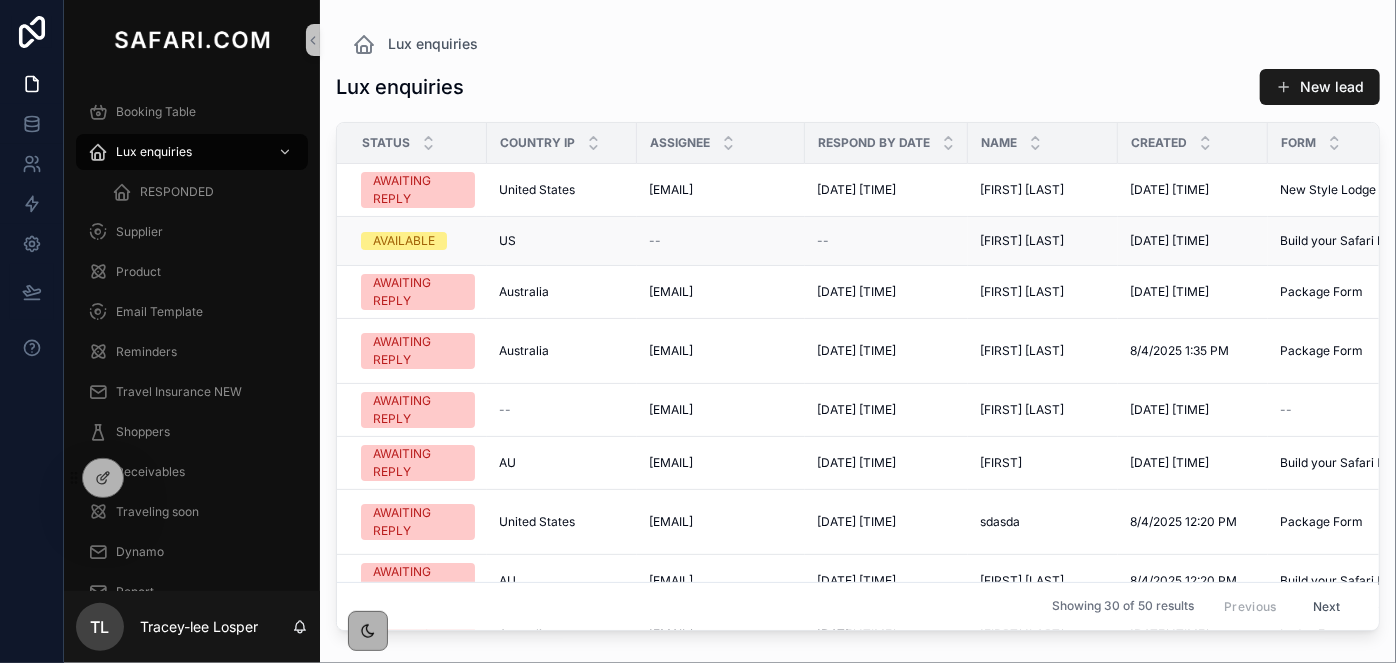 click on "--" at bounding box center (721, 241) 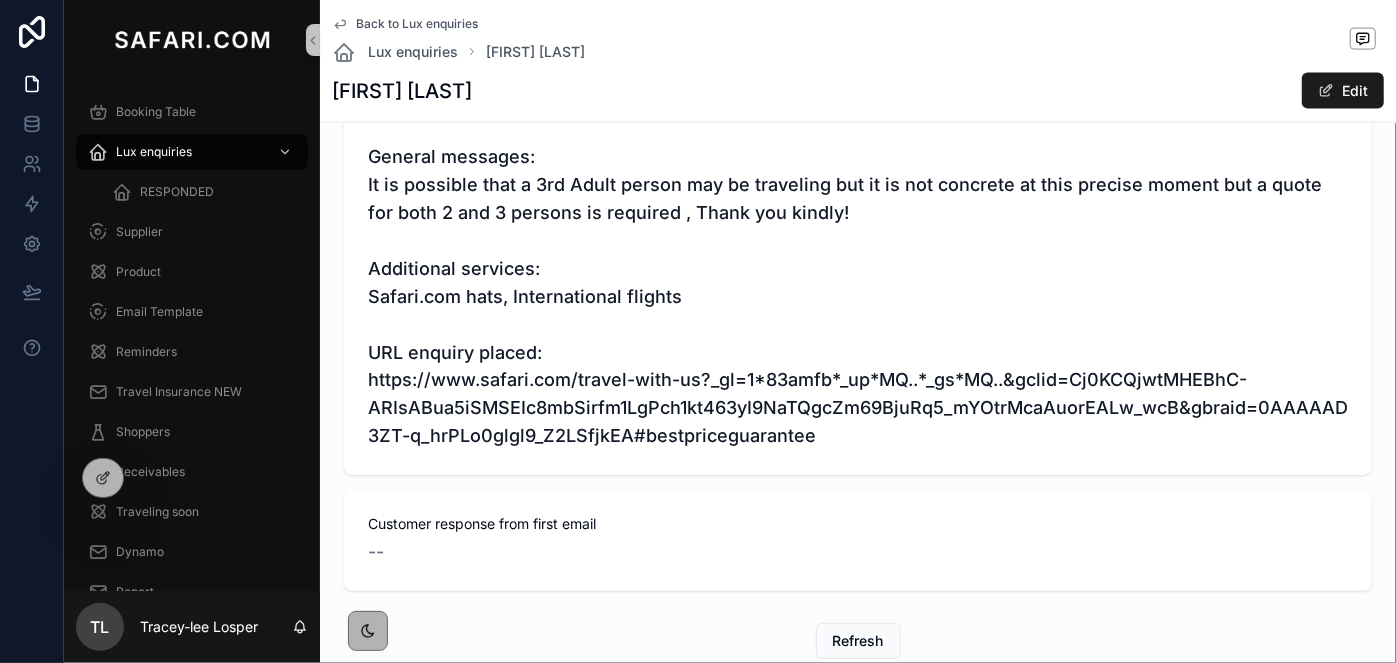 scroll, scrollTop: 1545, scrollLeft: 0, axis: vertical 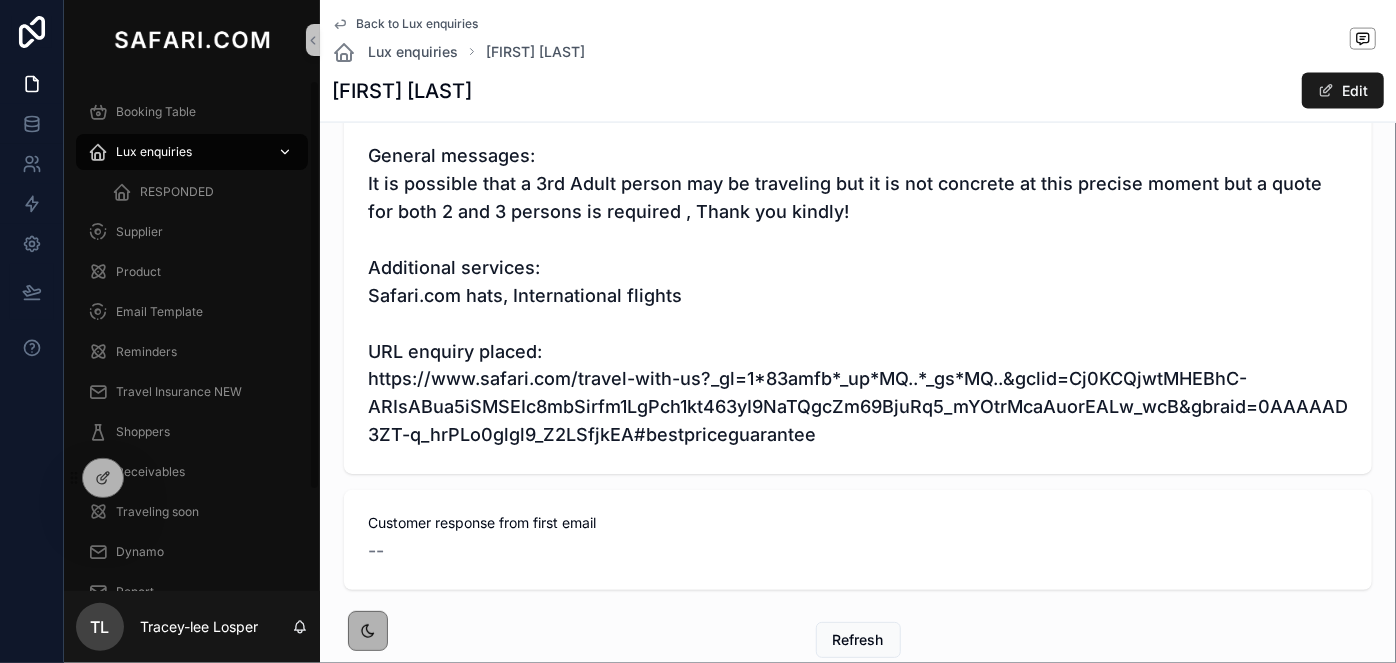 click on "Lux enquiries" at bounding box center (154, 152) 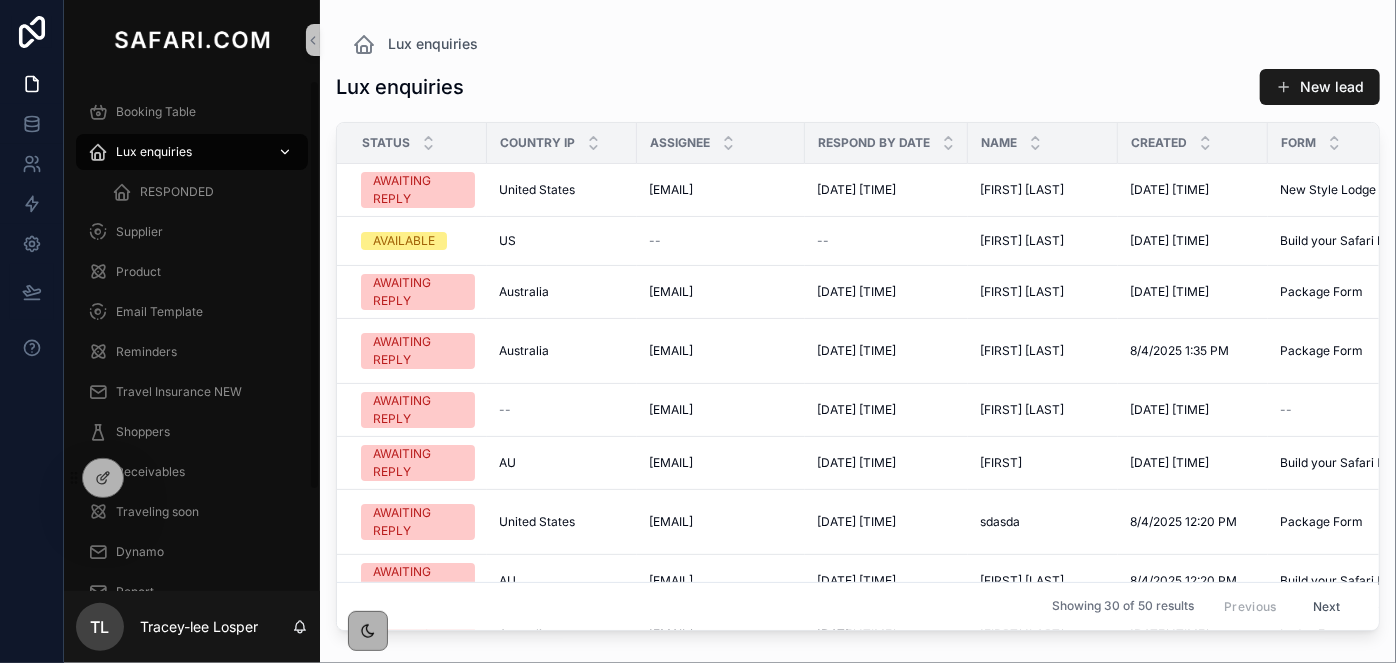 scroll, scrollTop: 0, scrollLeft: 0, axis: both 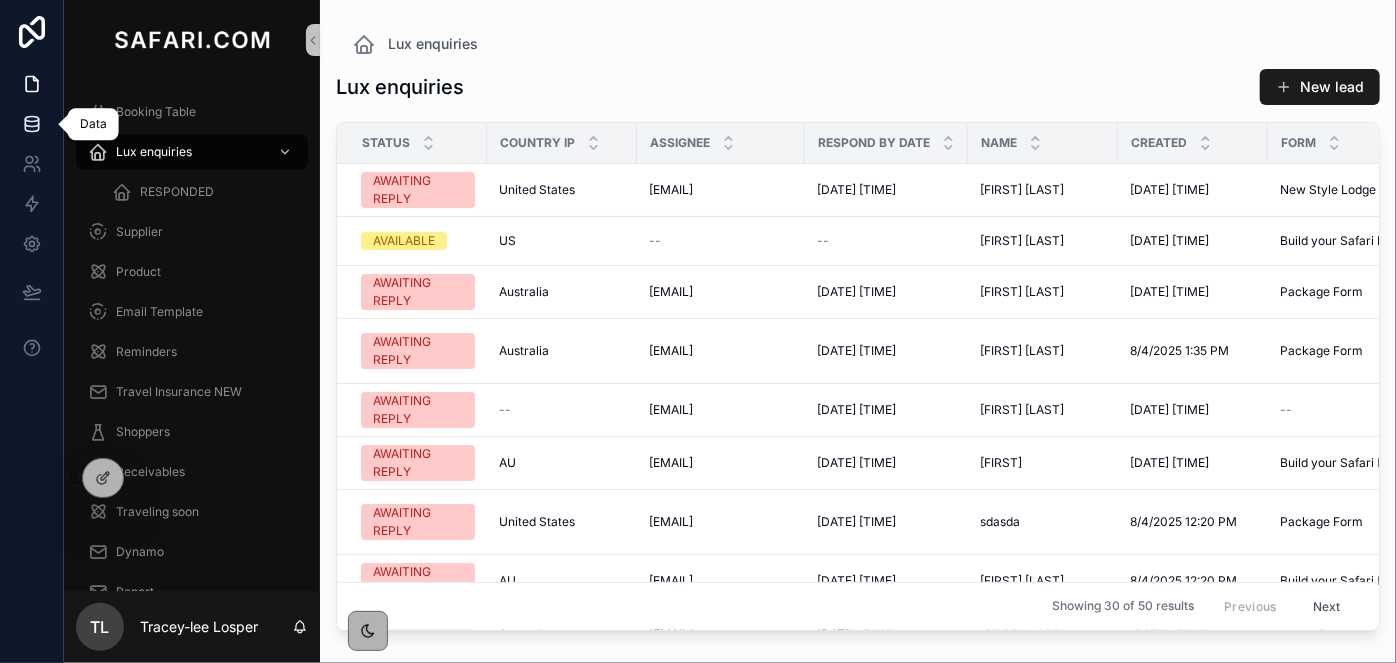 click at bounding box center [31, 124] 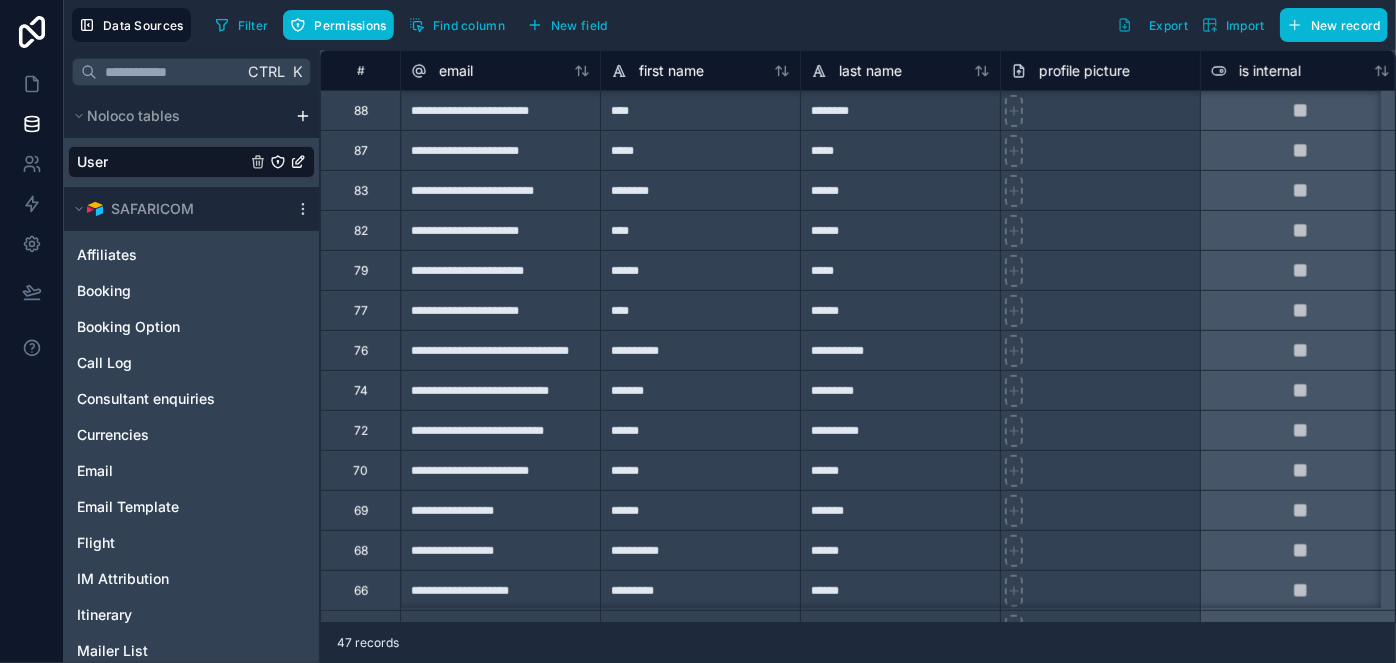 scroll, scrollTop: 363, scrollLeft: 0, axis: vertical 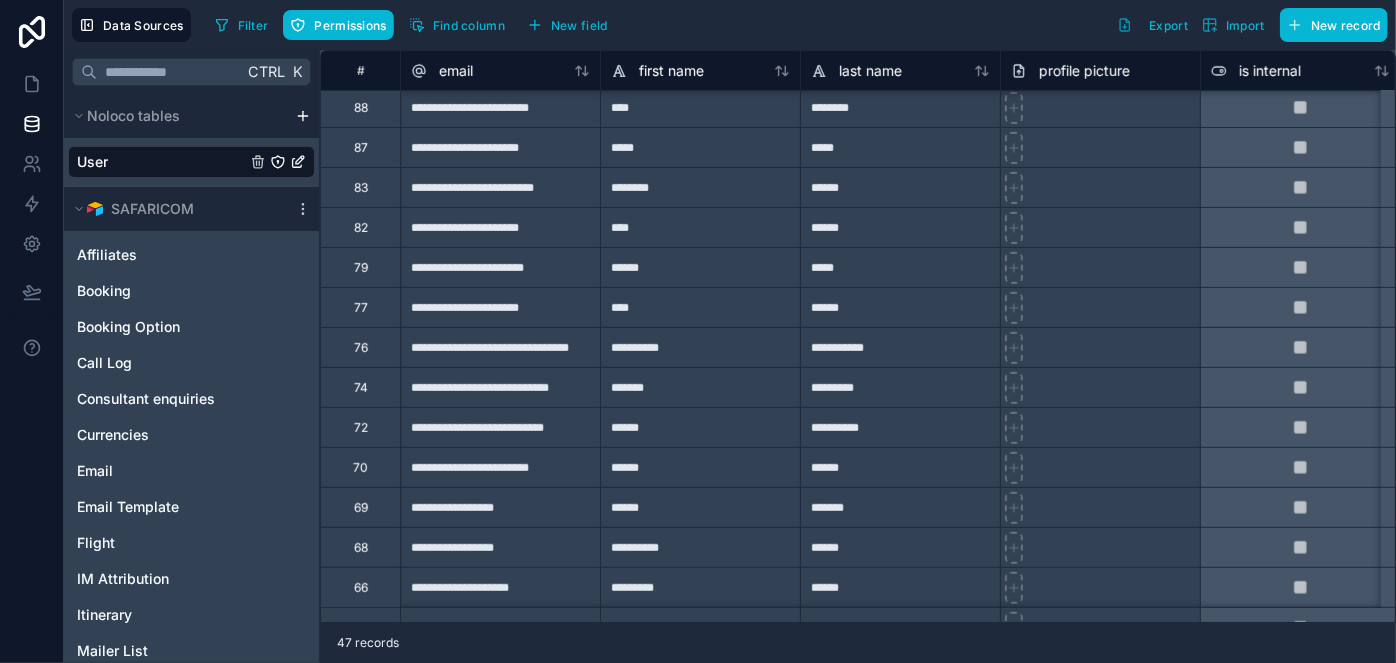 click on "**********" at bounding box center [500, 387] 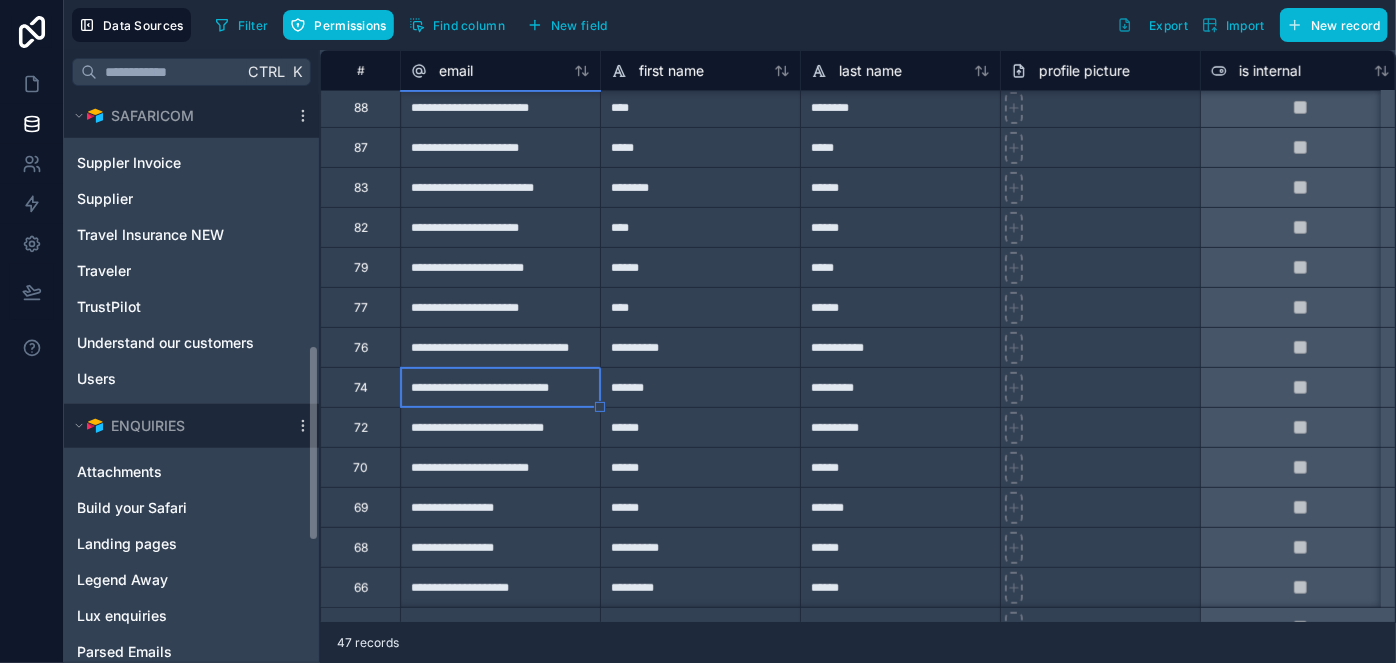 scroll, scrollTop: 1000, scrollLeft: 0, axis: vertical 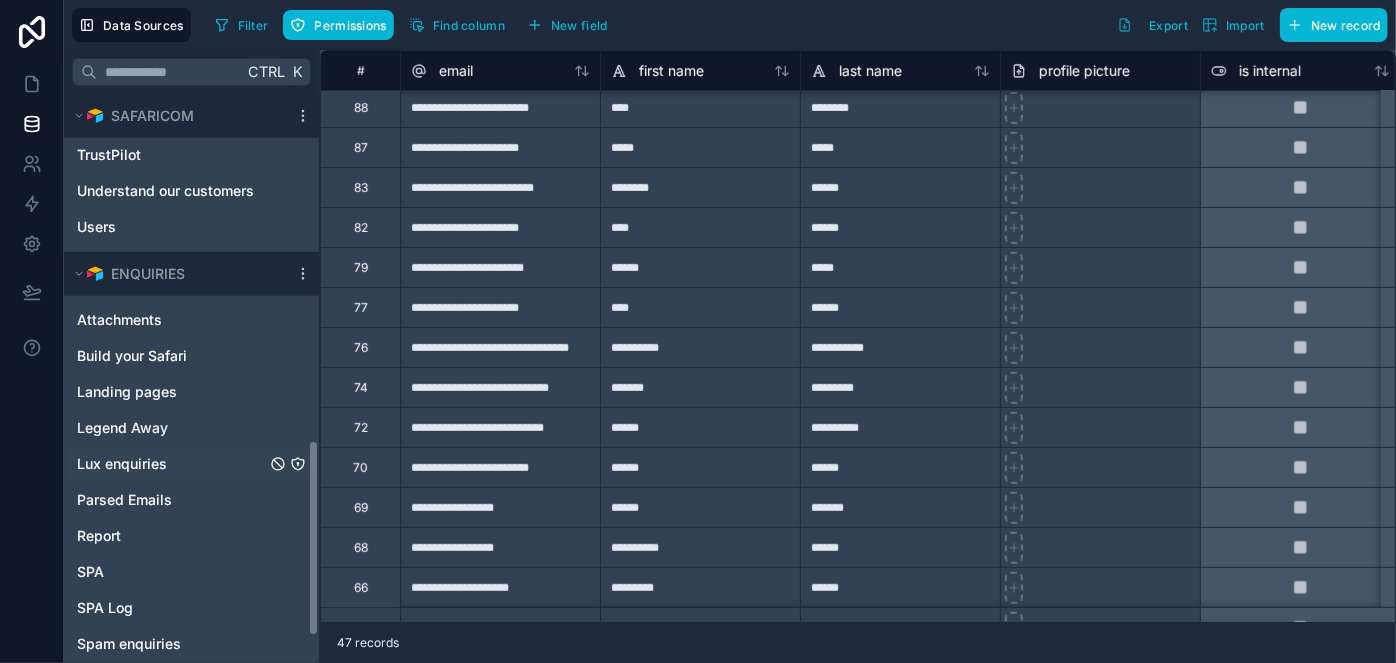 click on "Lux enquiries" at bounding box center (122, 464) 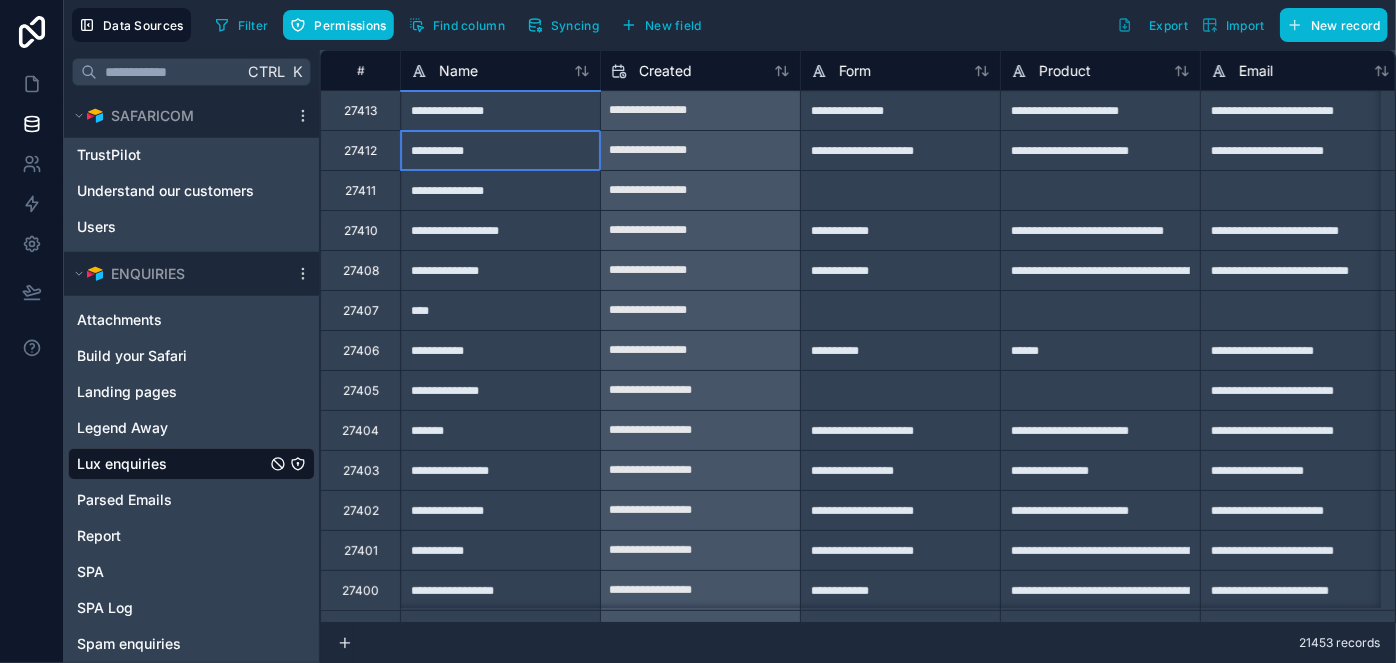 click on "**********" at bounding box center (500, 150) 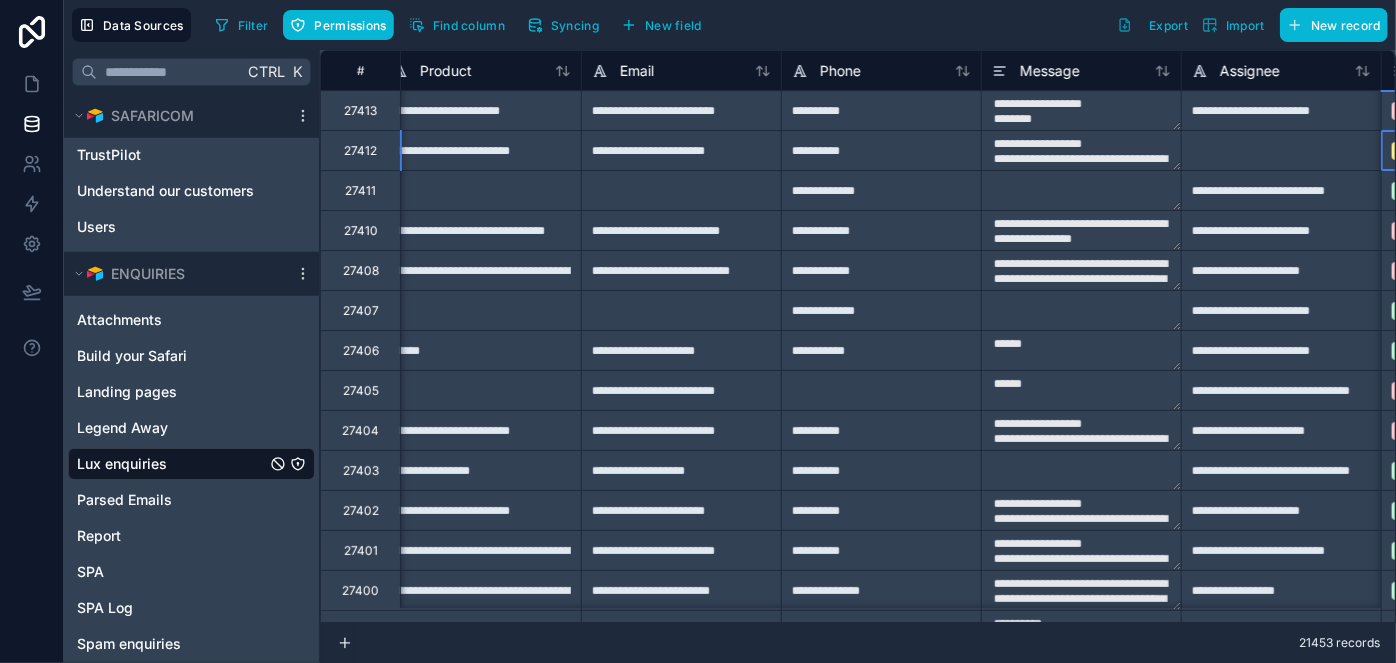 scroll, scrollTop: 0, scrollLeft: 819, axis: horizontal 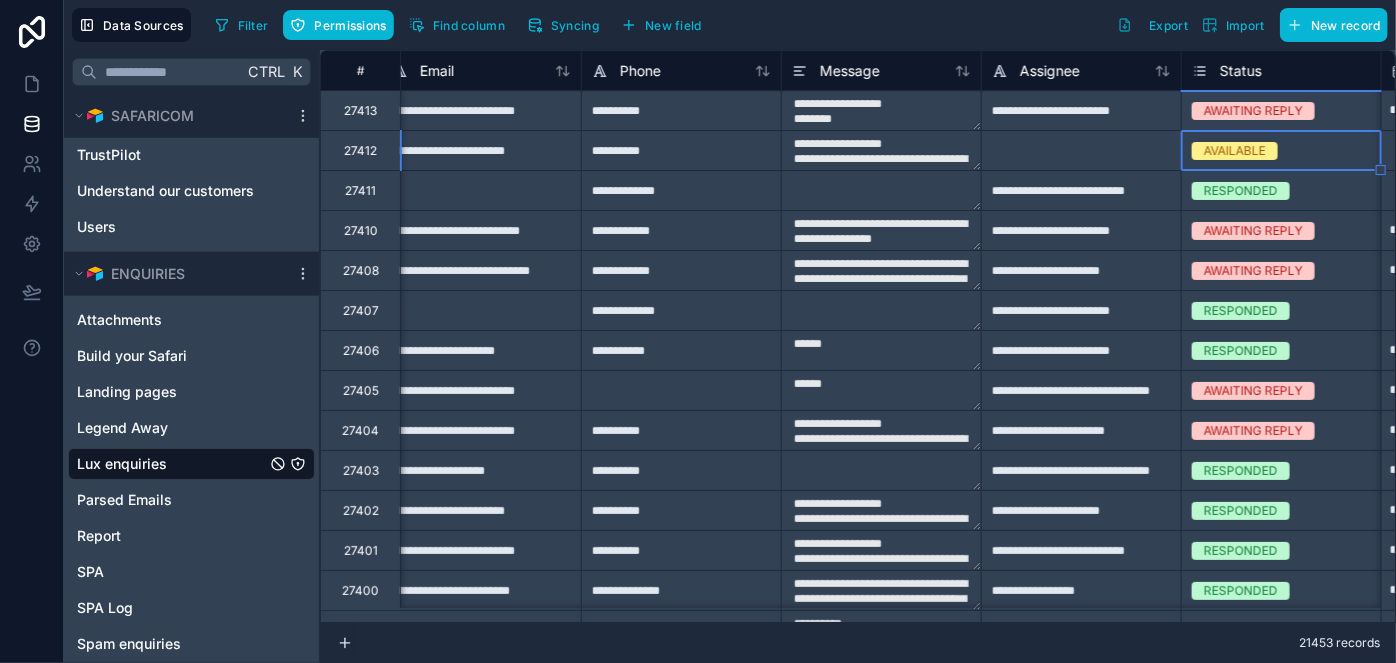 type on "**********" 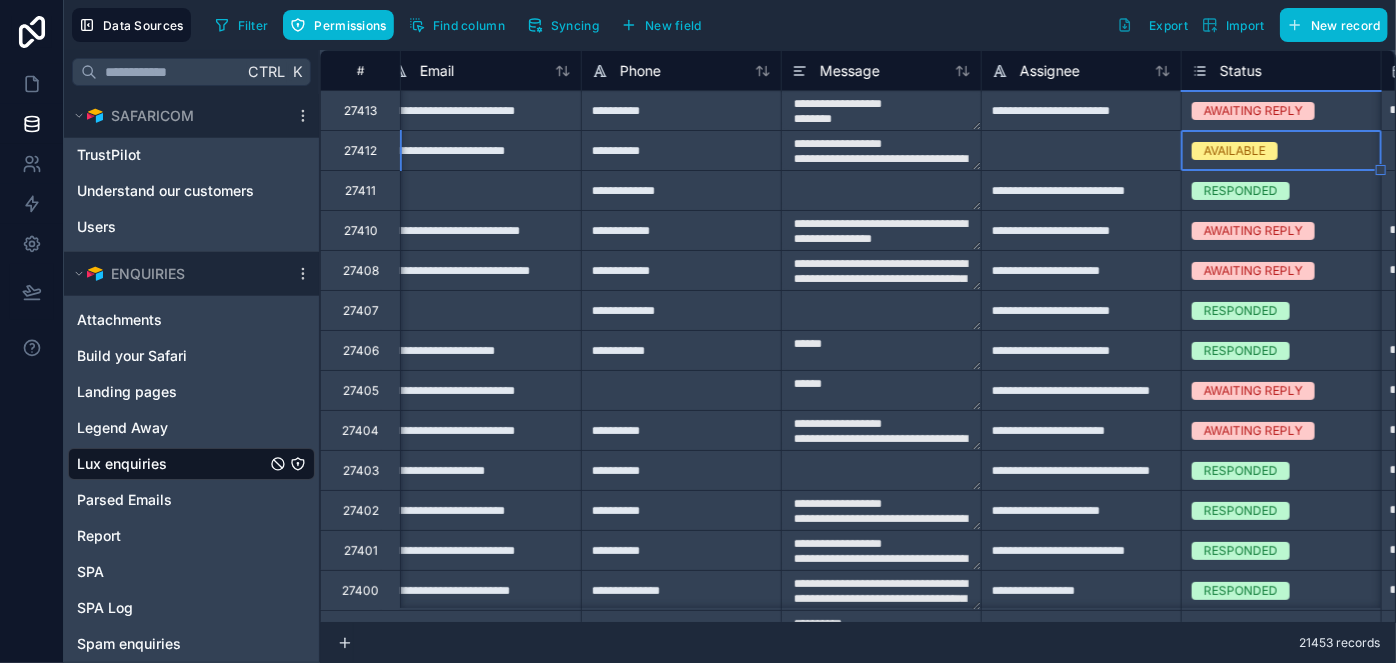 type on "**********" 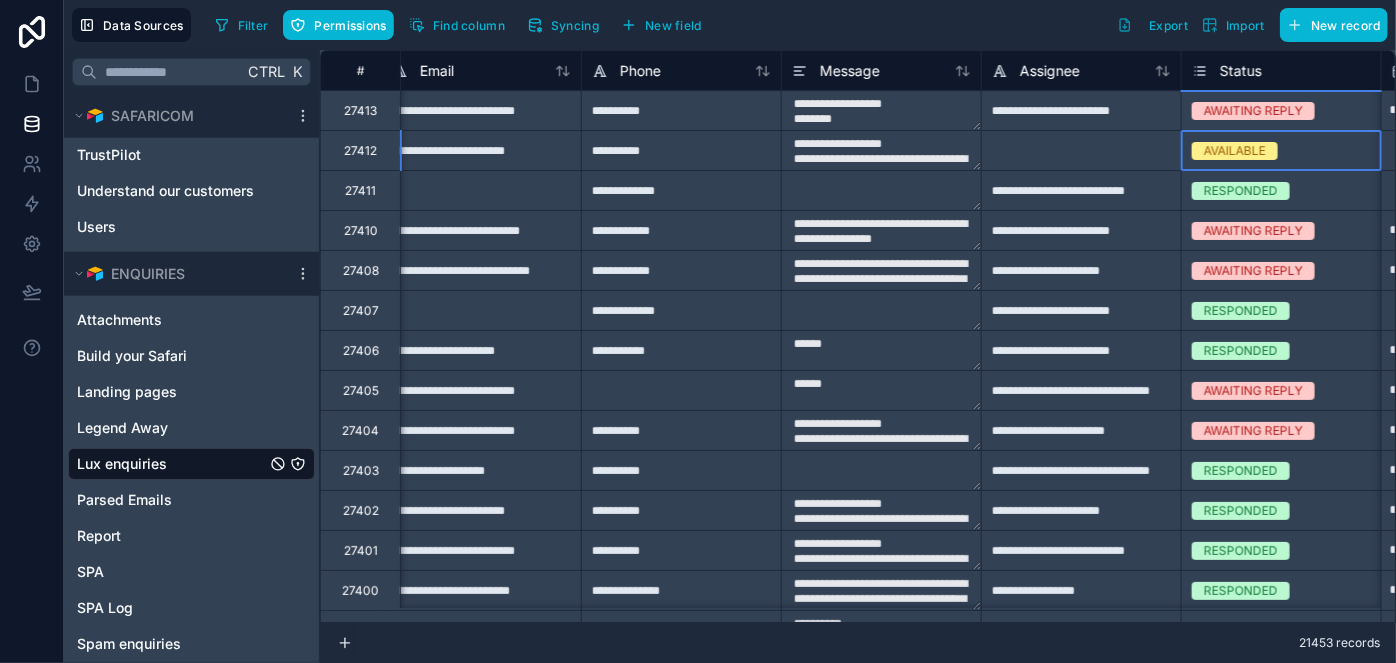 click on "AVAILABLE" at bounding box center [1235, 151] 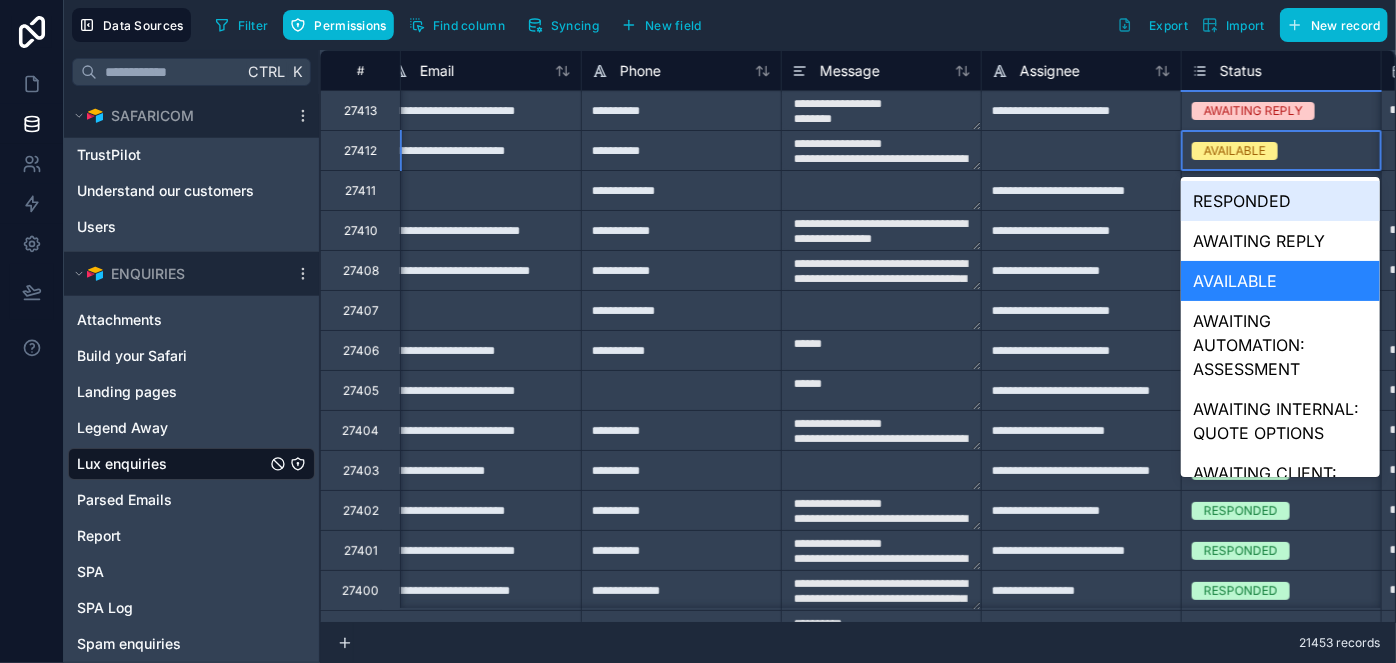 click on "AVAILABLE" at bounding box center (1235, 151) 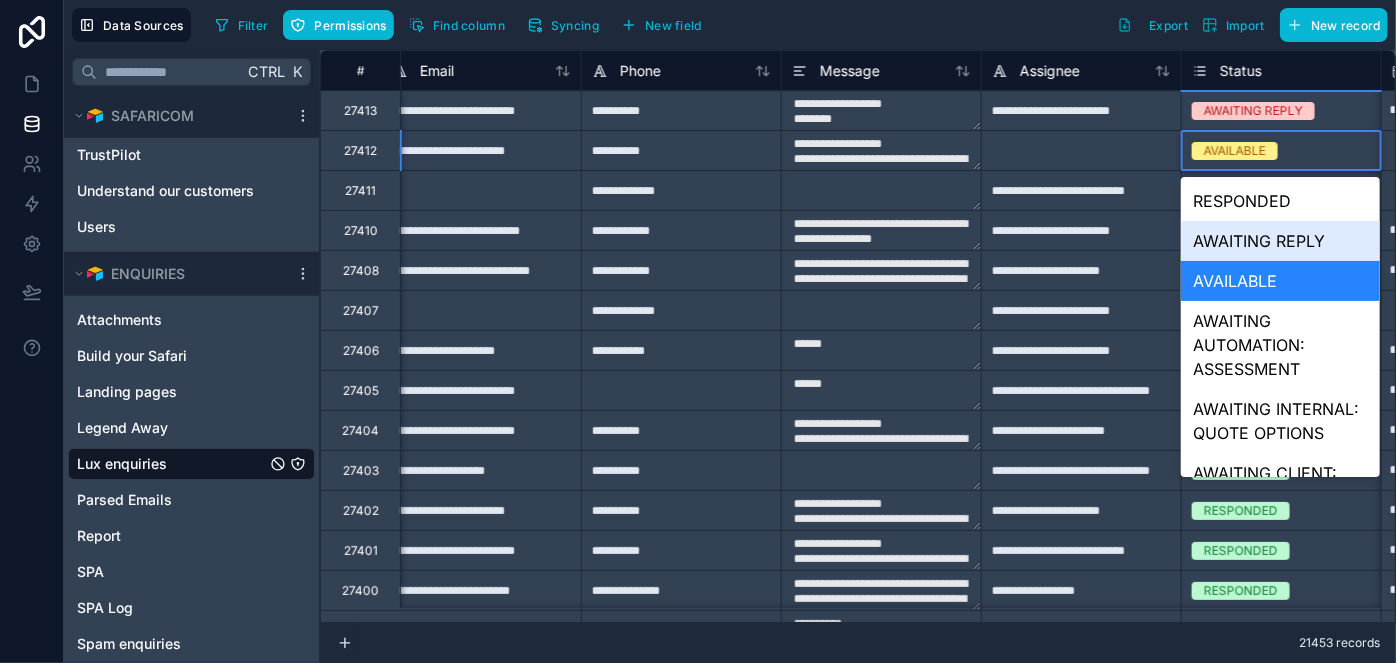 click on "AWAITING REPLY" at bounding box center [1280, 241] 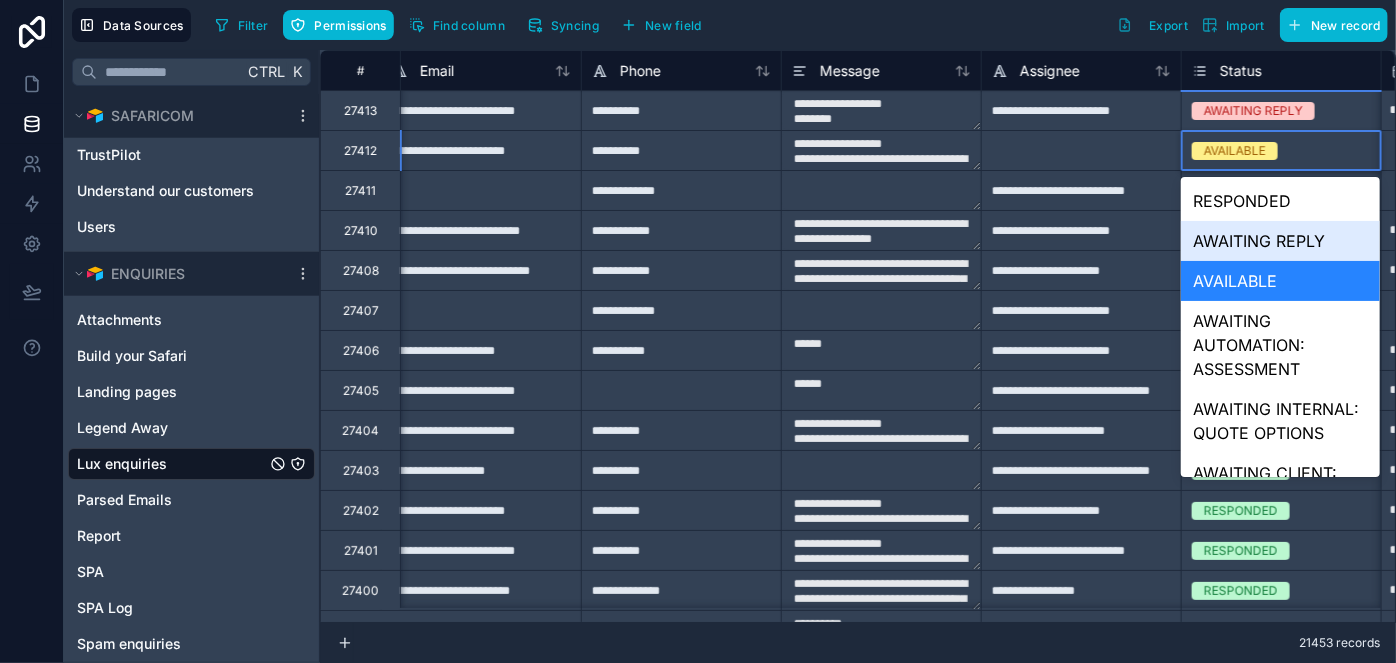 type on "**********" 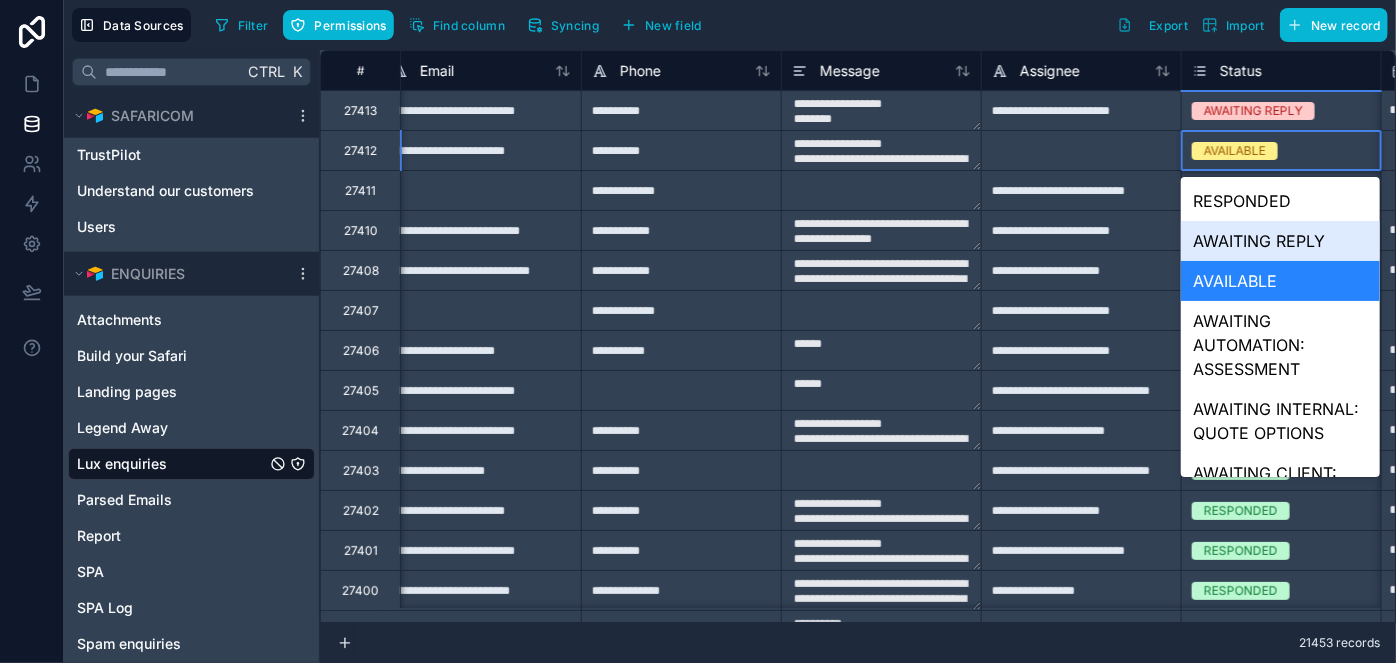 type on "**********" 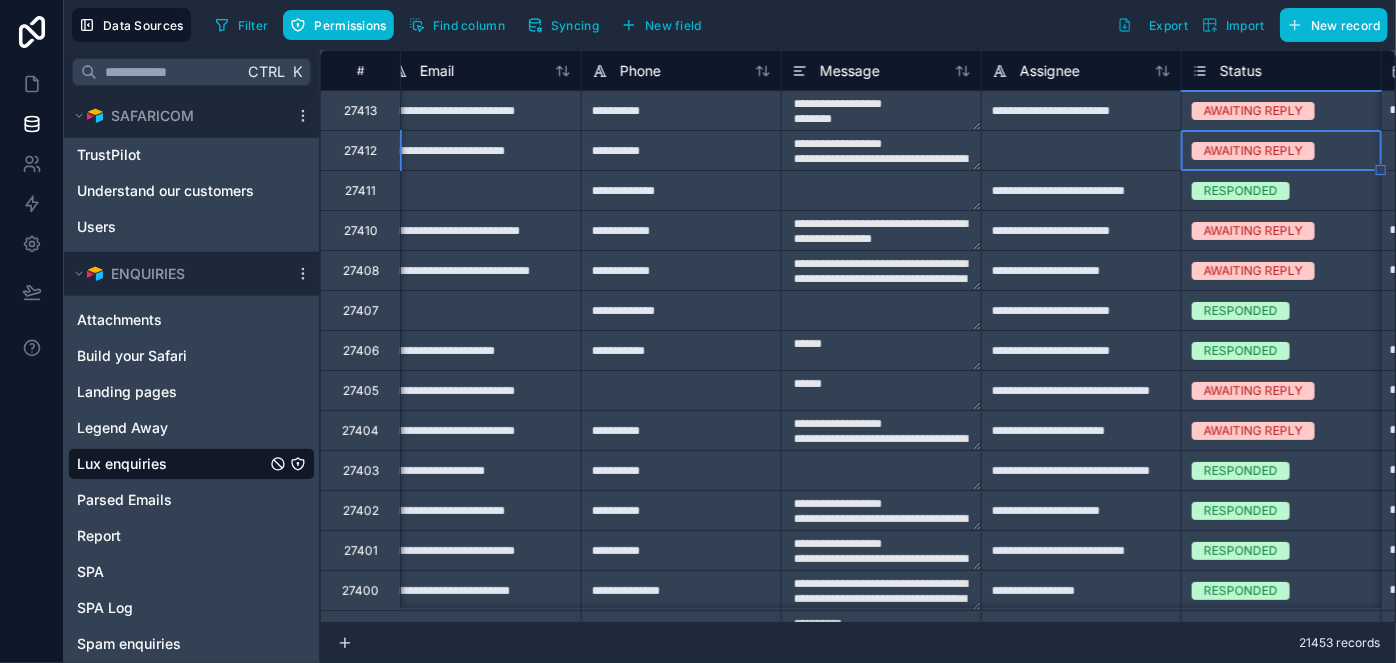 click at bounding box center [1081, 150] 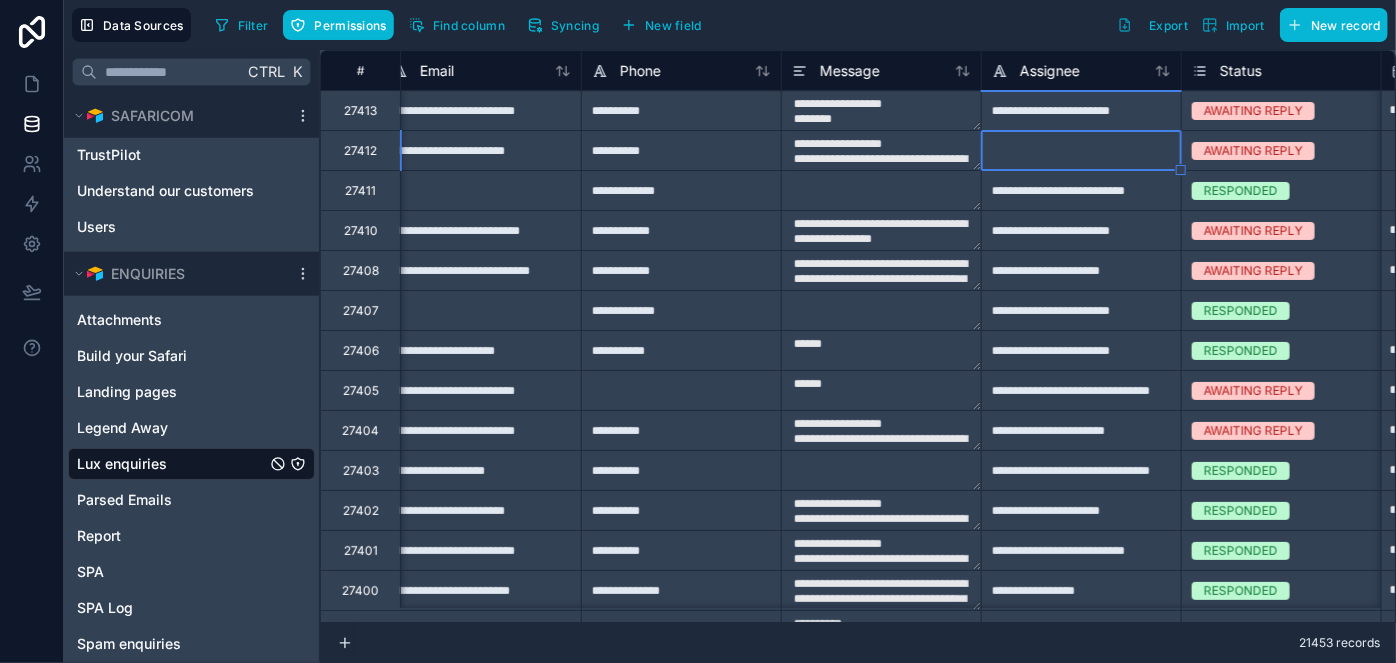 type on "**********" 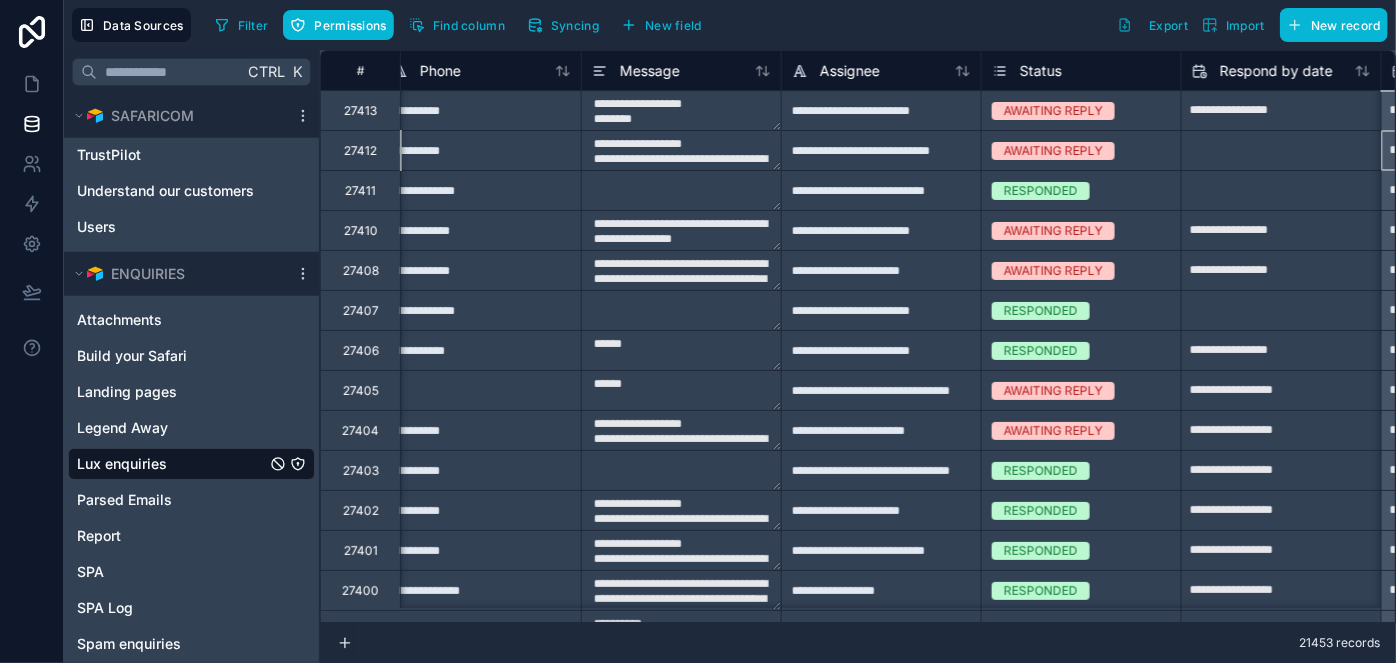 scroll, scrollTop: 0, scrollLeft: 1219, axis: horizontal 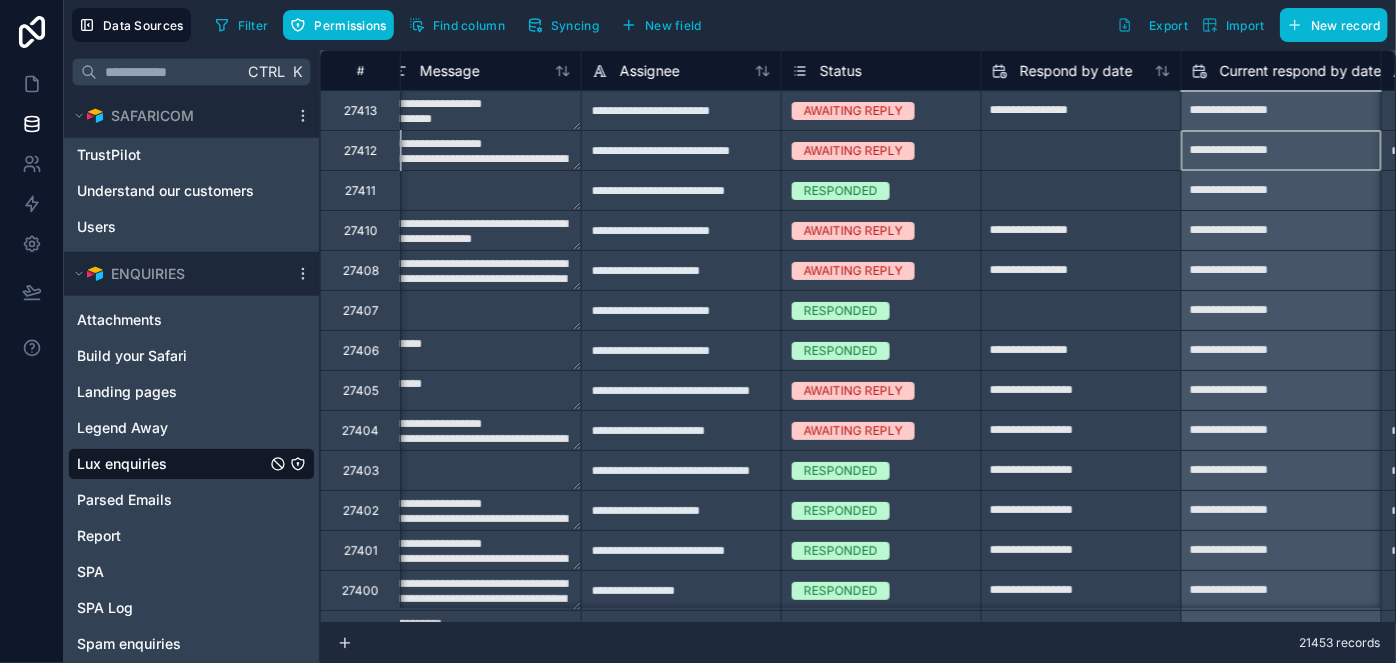 click at bounding box center [1081, 111] 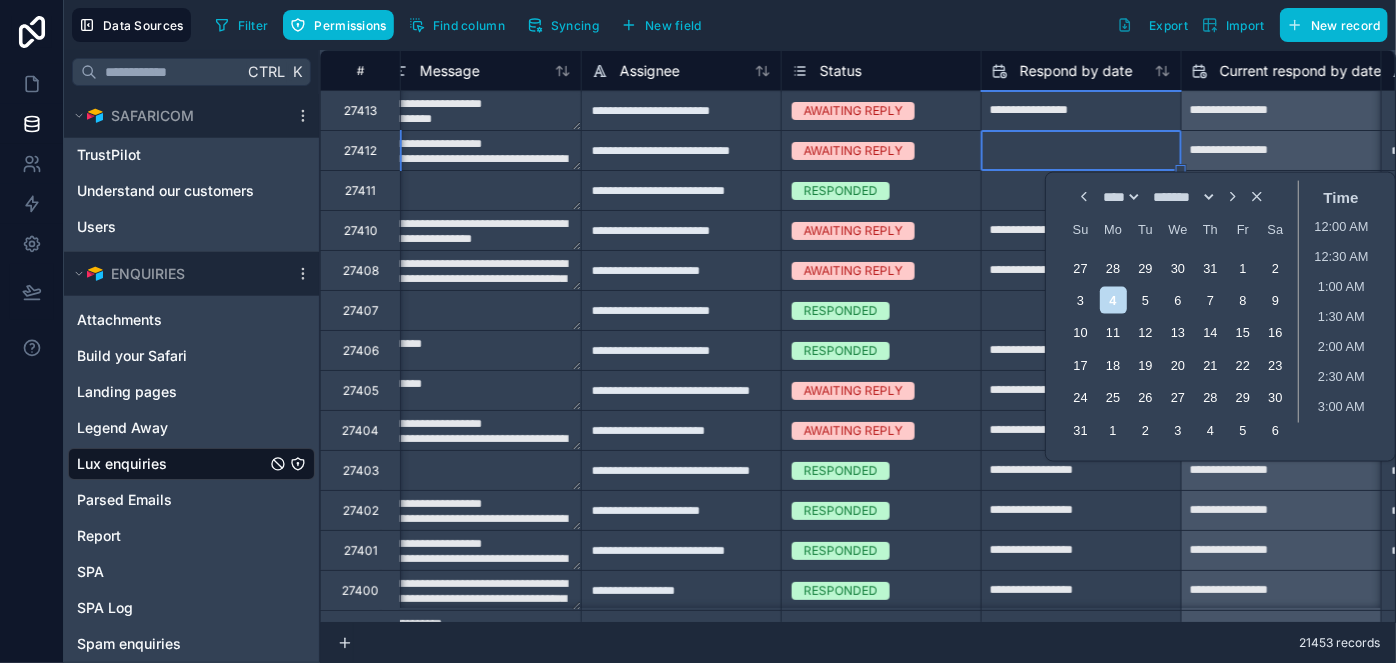 click at bounding box center (1081, 111) 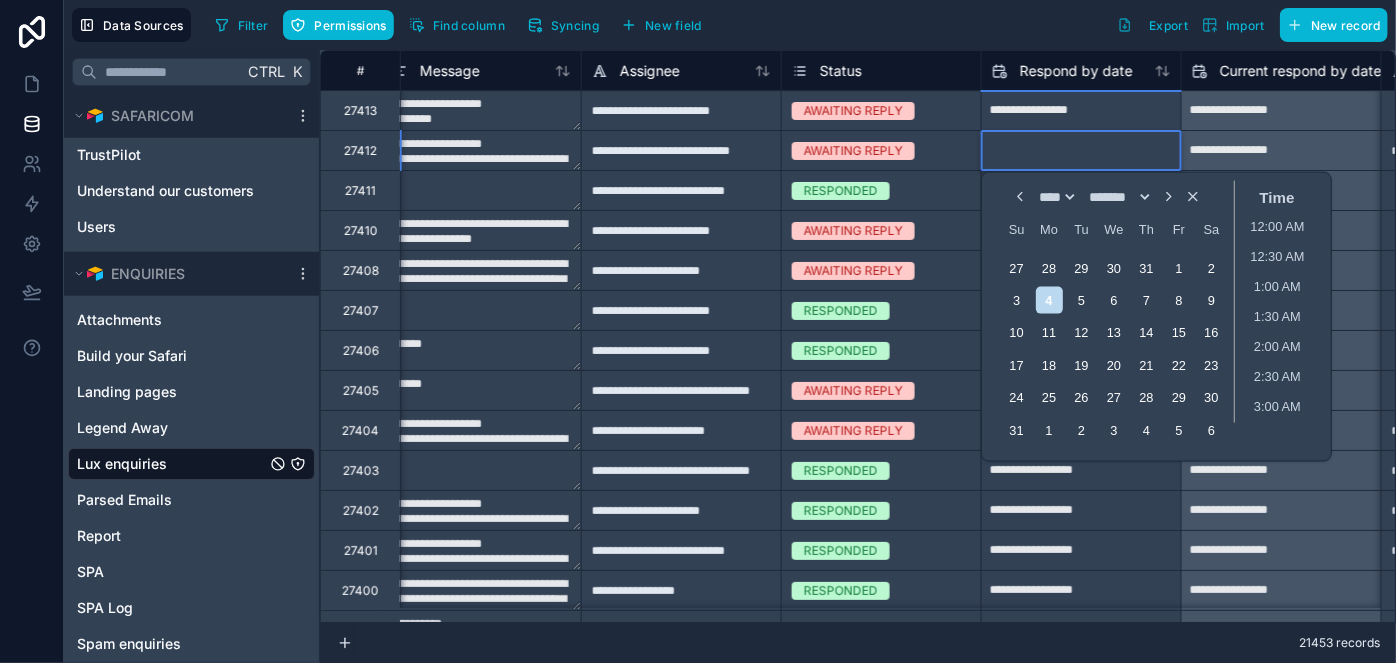 type on "**********" 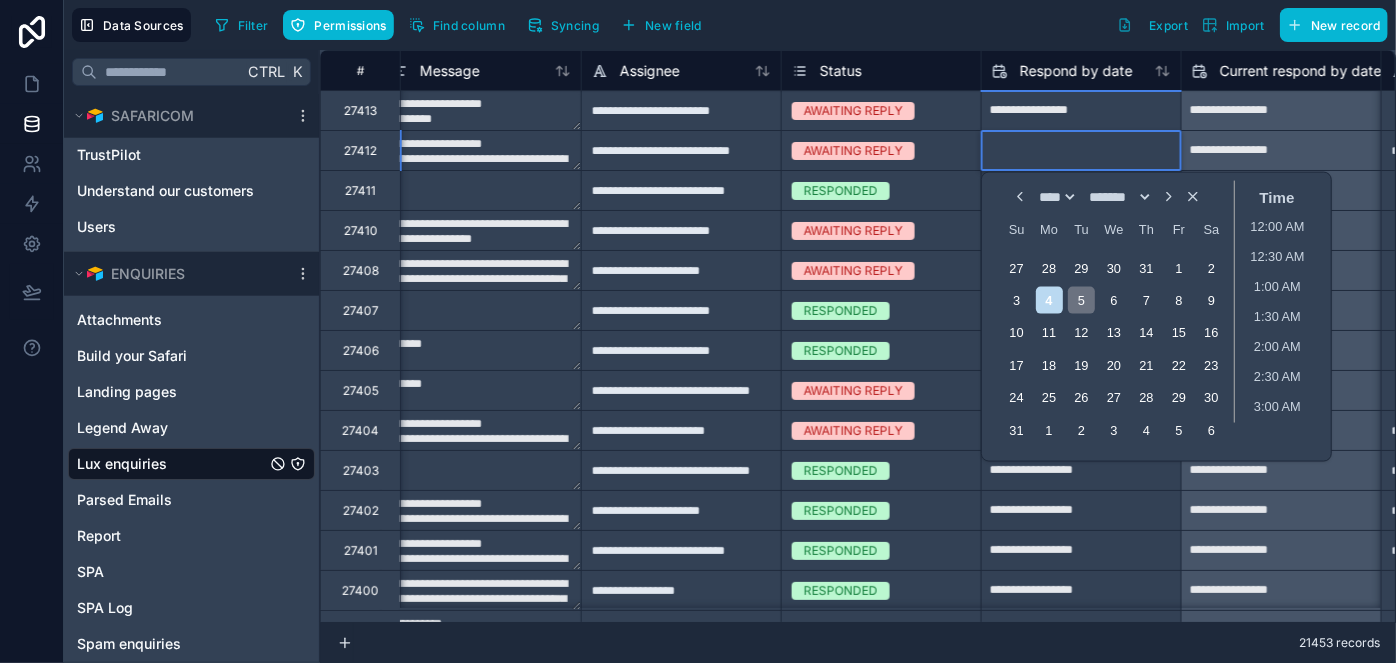 type on "**********" 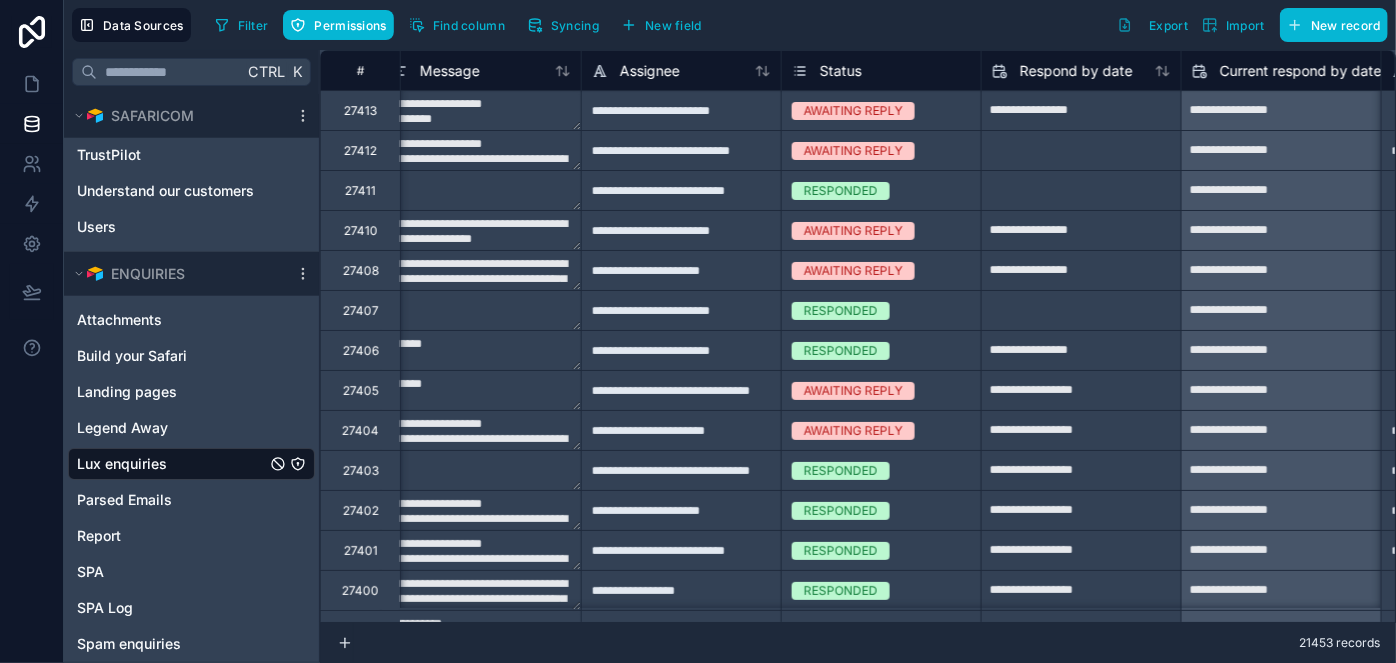 type on "**********" 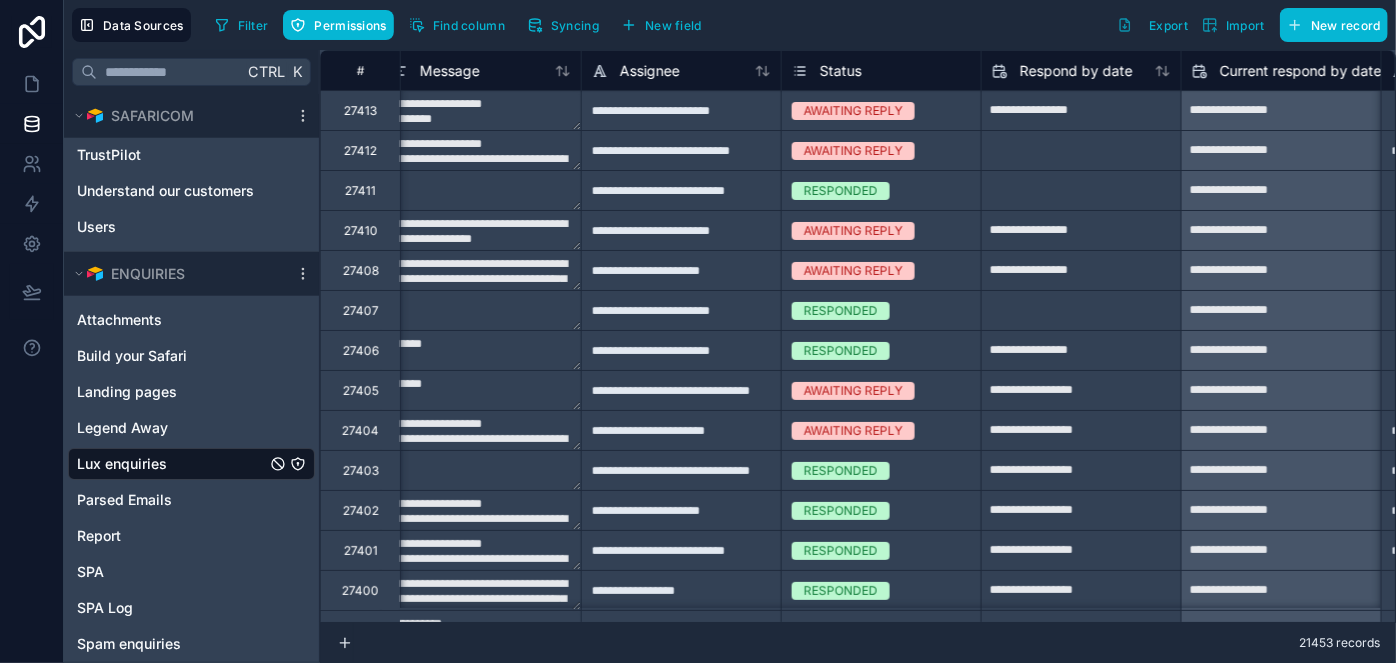 type on "**********" 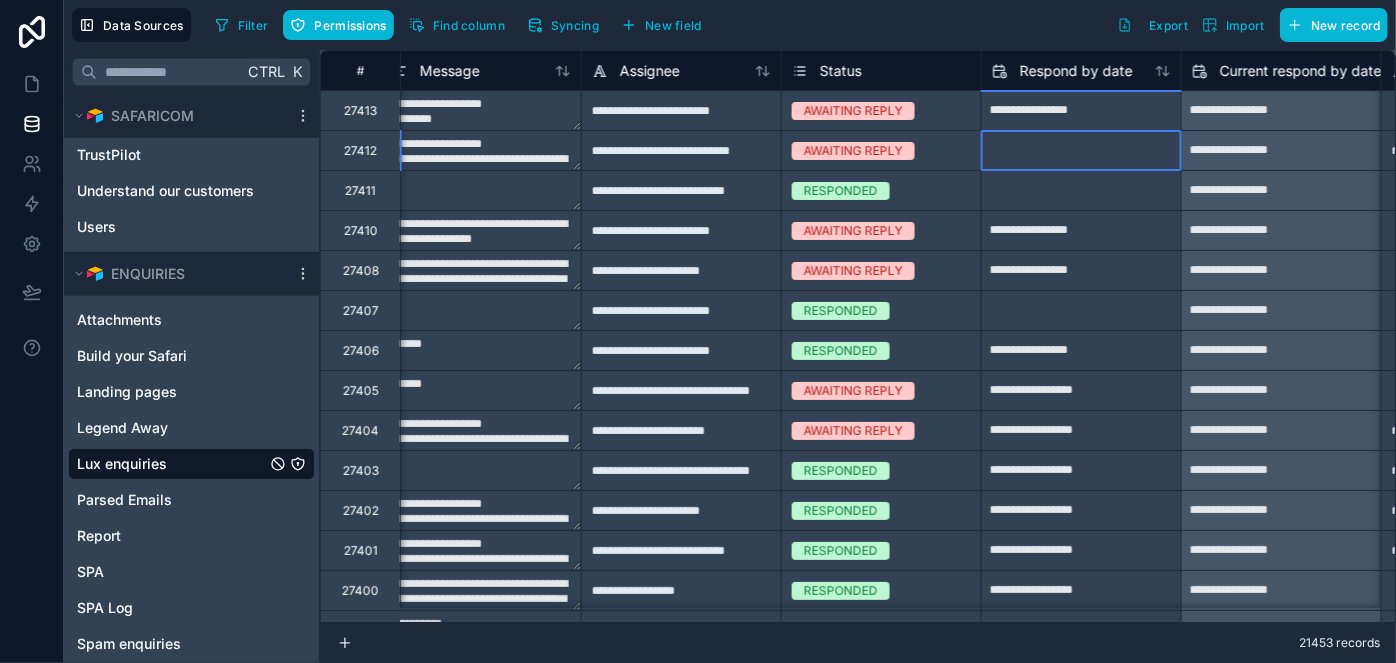 click at bounding box center (1081, 111) 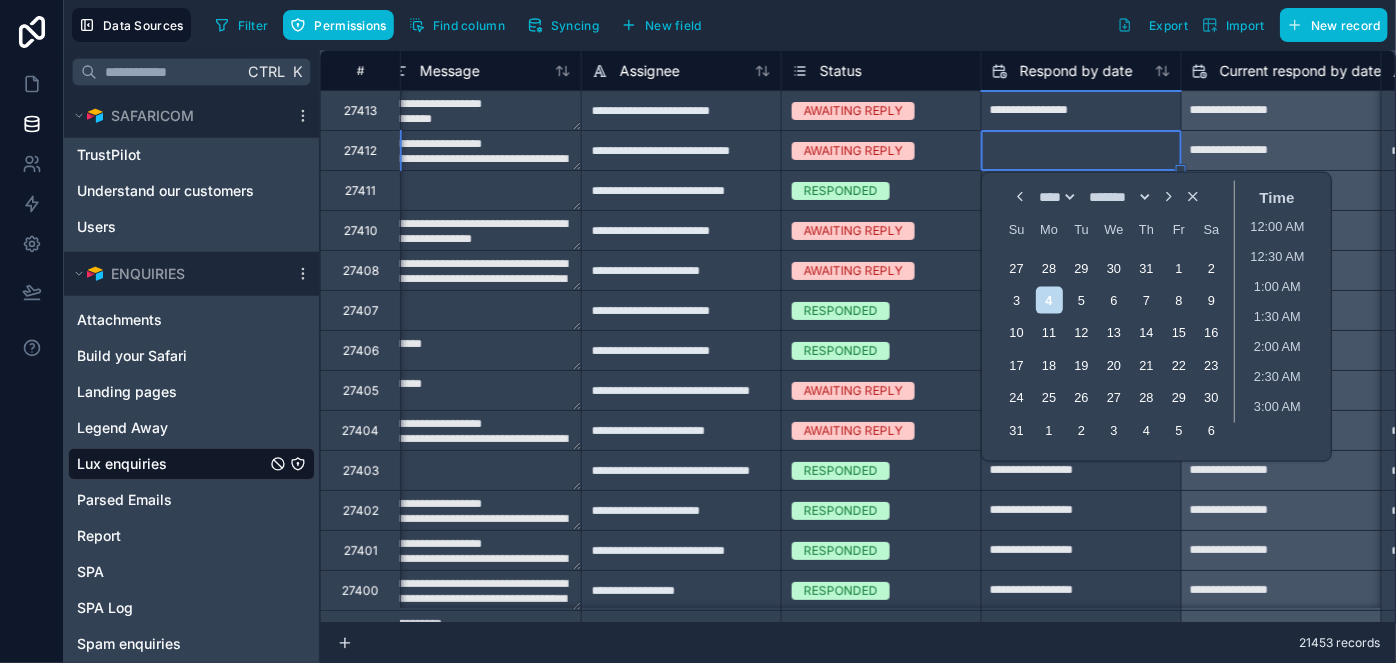 scroll, scrollTop: 794, scrollLeft: 0, axis: vertical 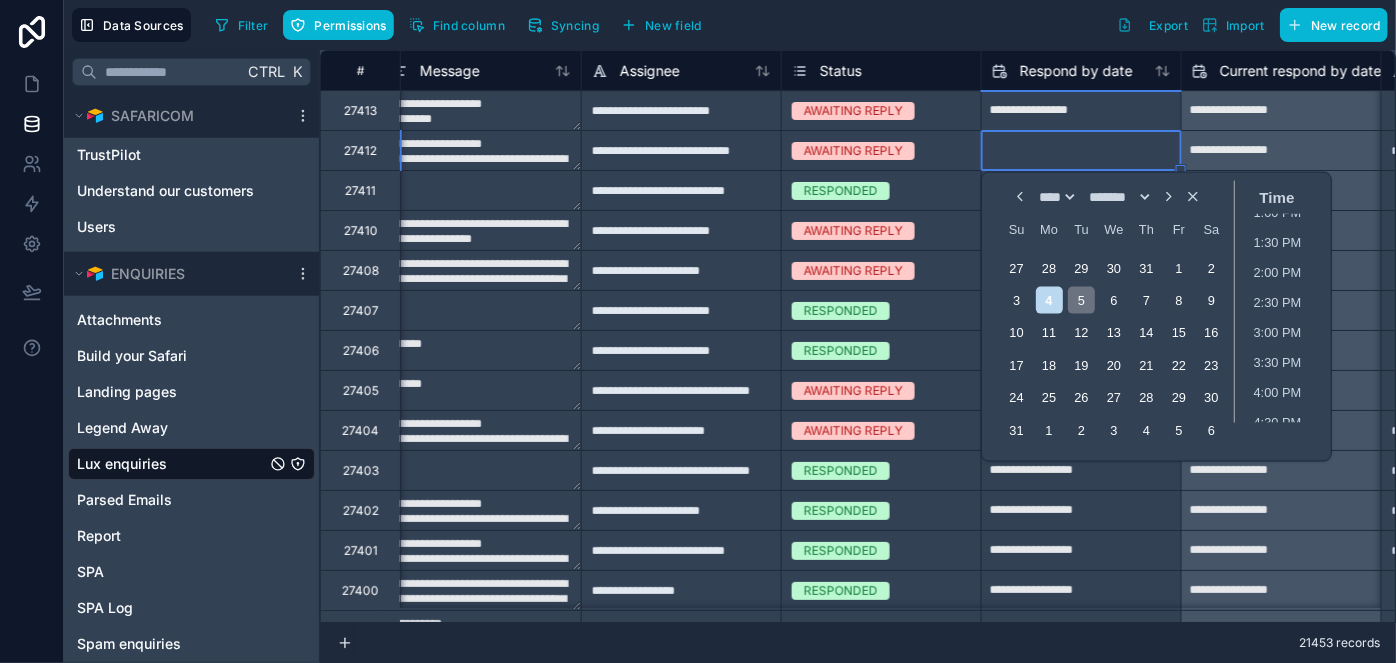type on "**********" 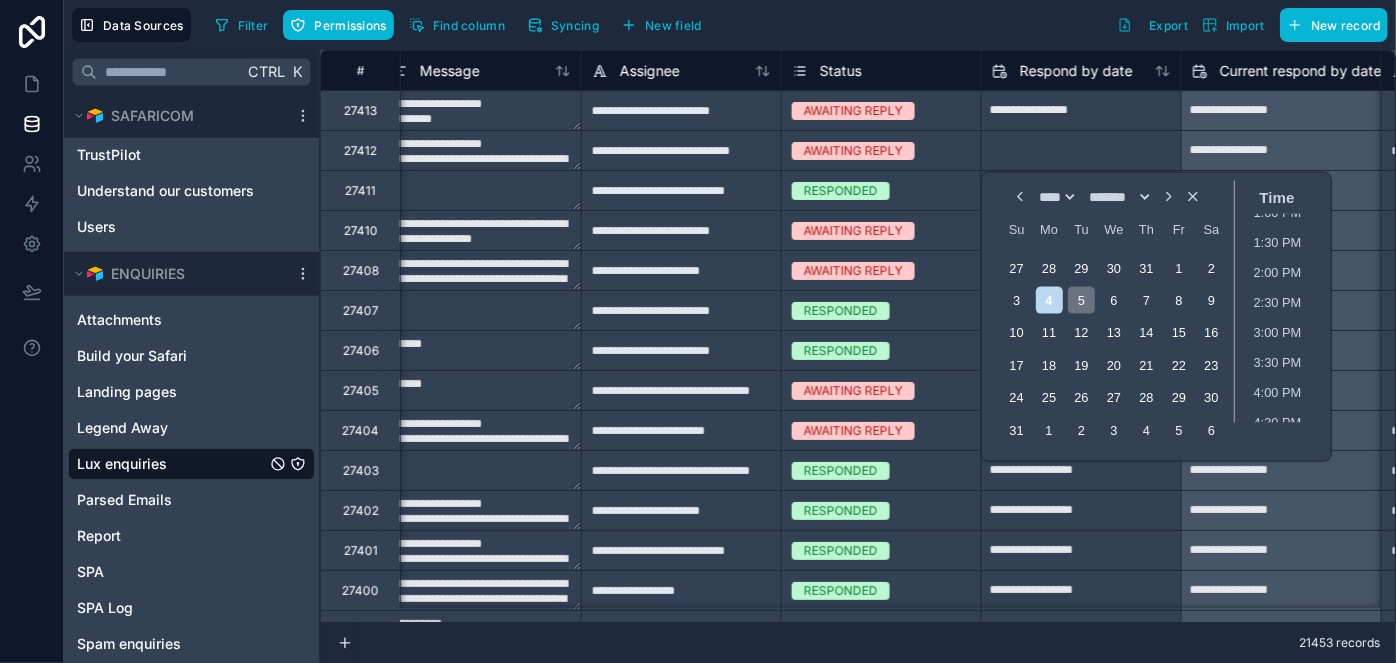 click on "5" at bounding box center (1081, 300) 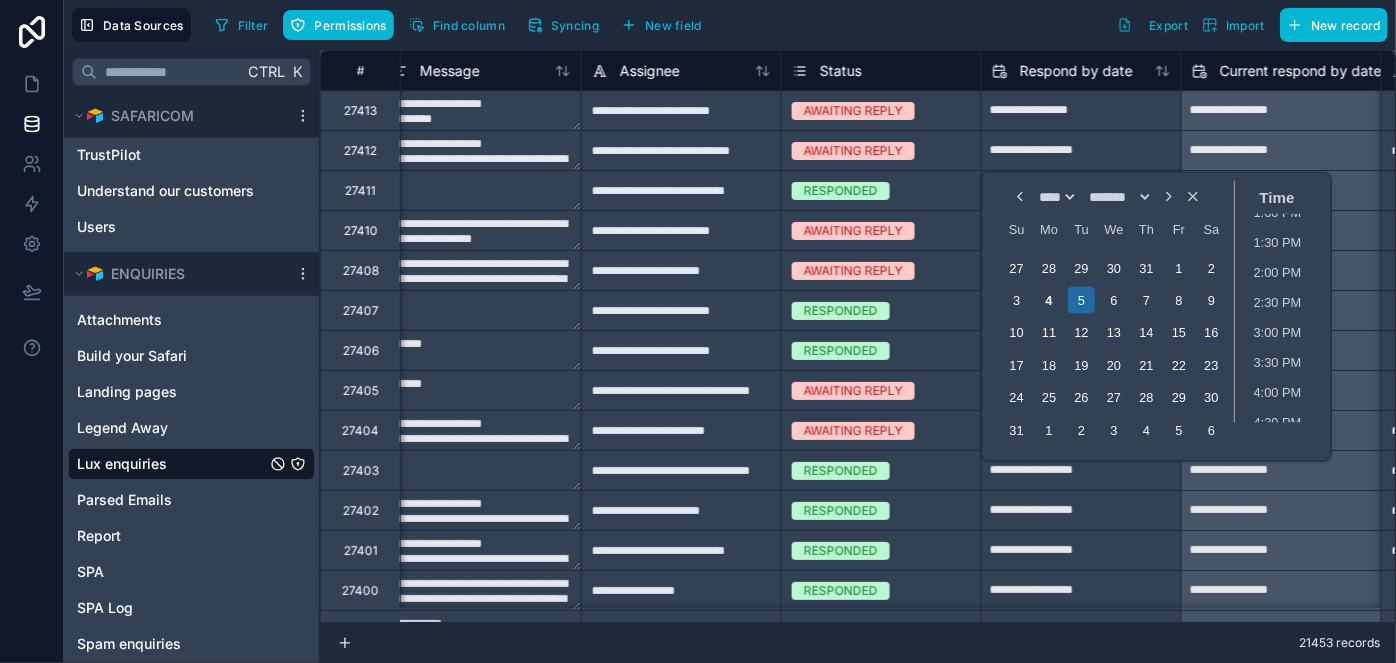 type on "**********" 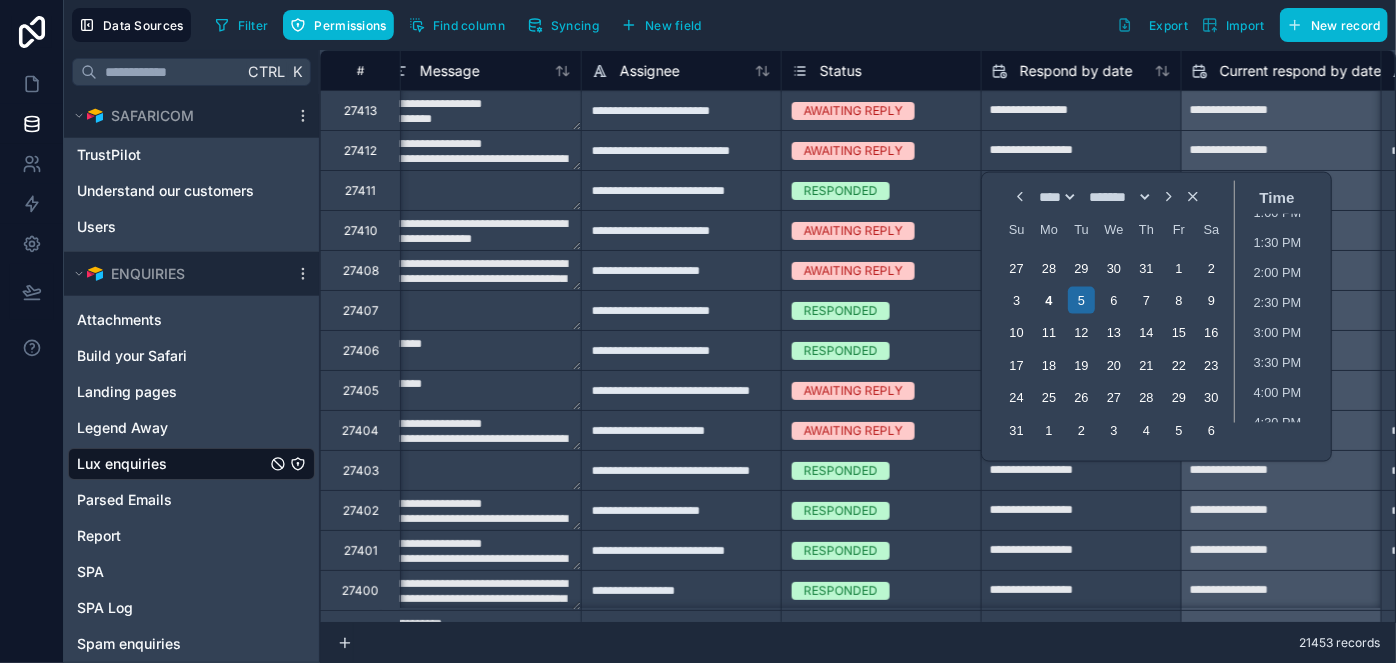 type on "**********" 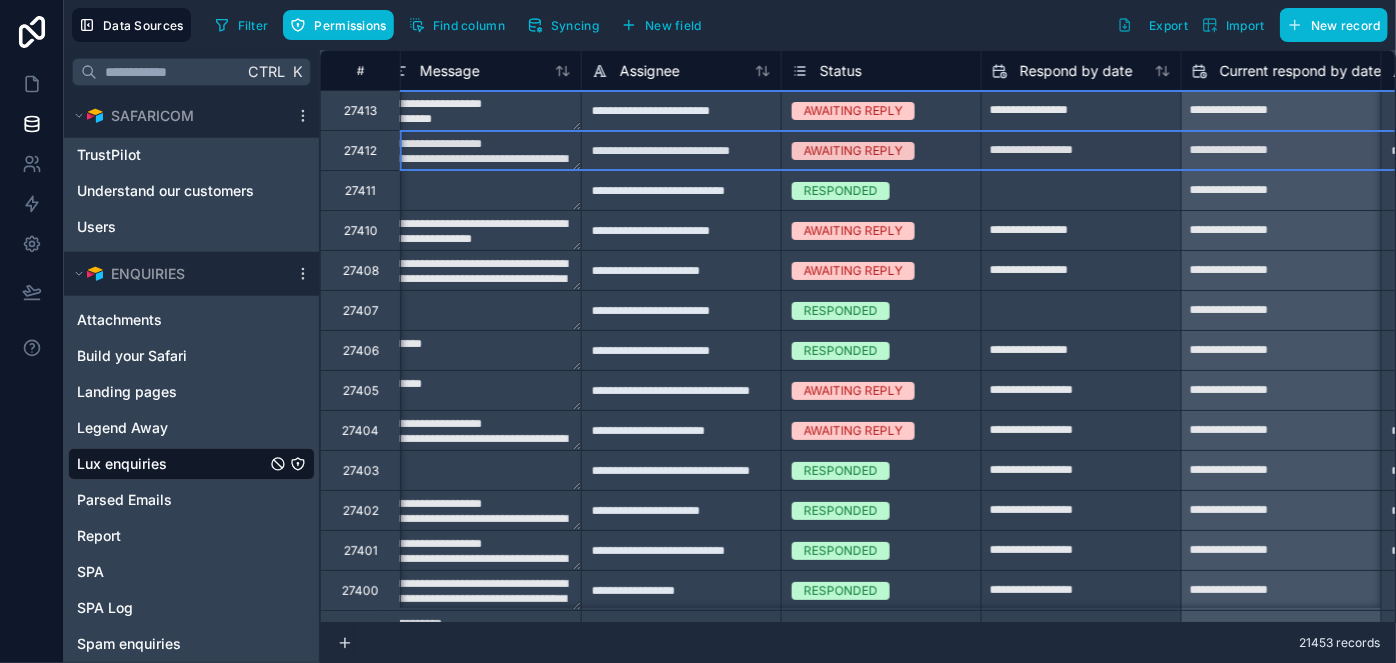 scroll, scrollTop: 0, scrollLeft: 0, axis: both 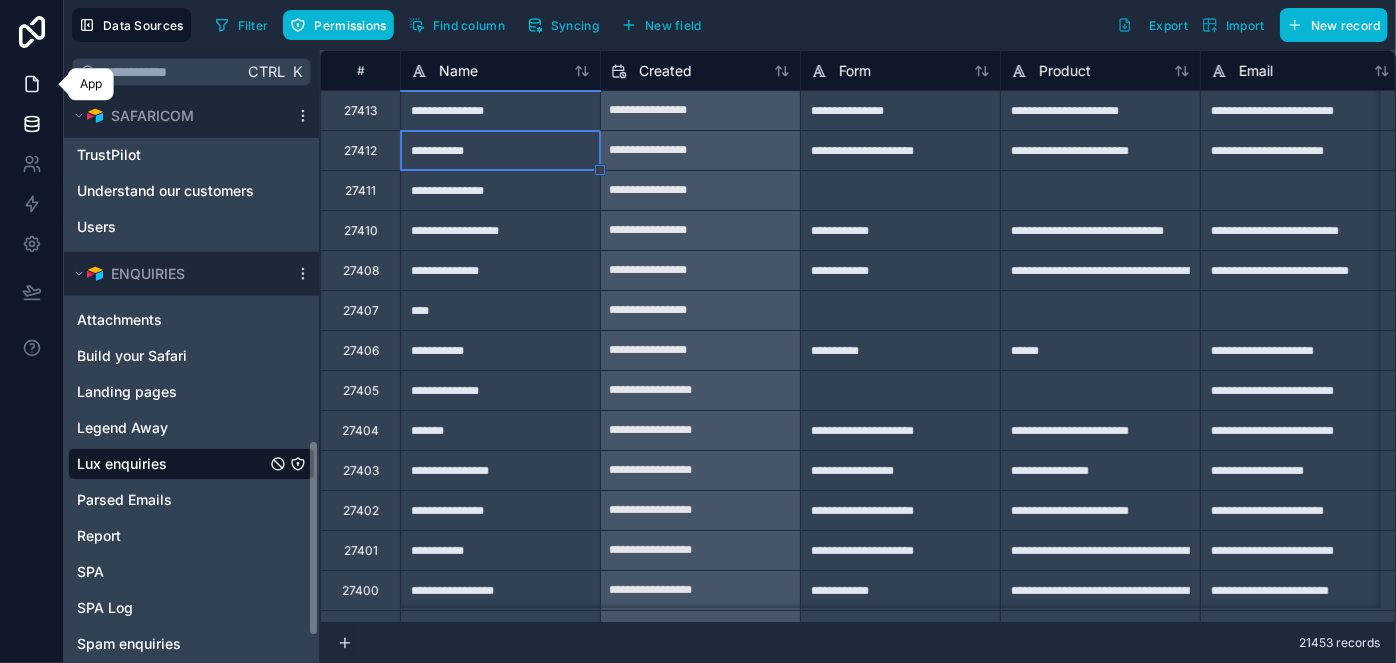 click 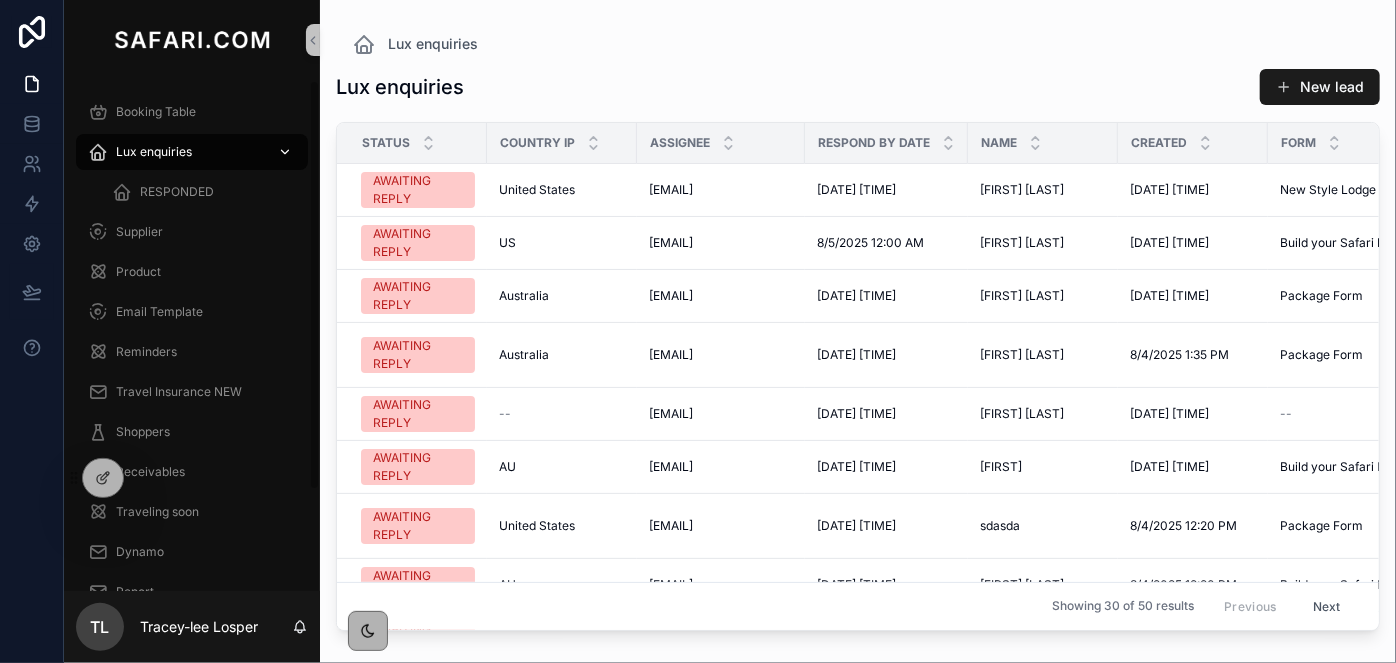 click on "Lux enquiries" at bounding box center [192, 152] 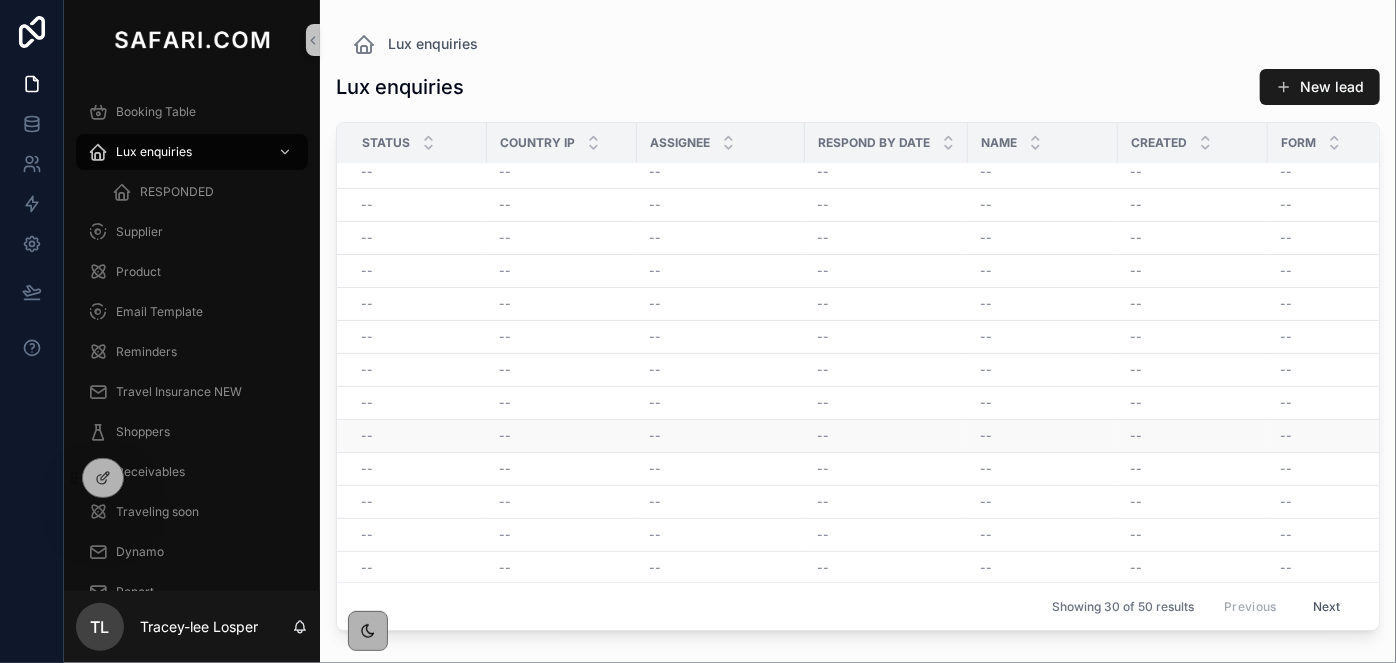 scroll, scrollTop: 892, scrollLeft: 0, axis: vertical 